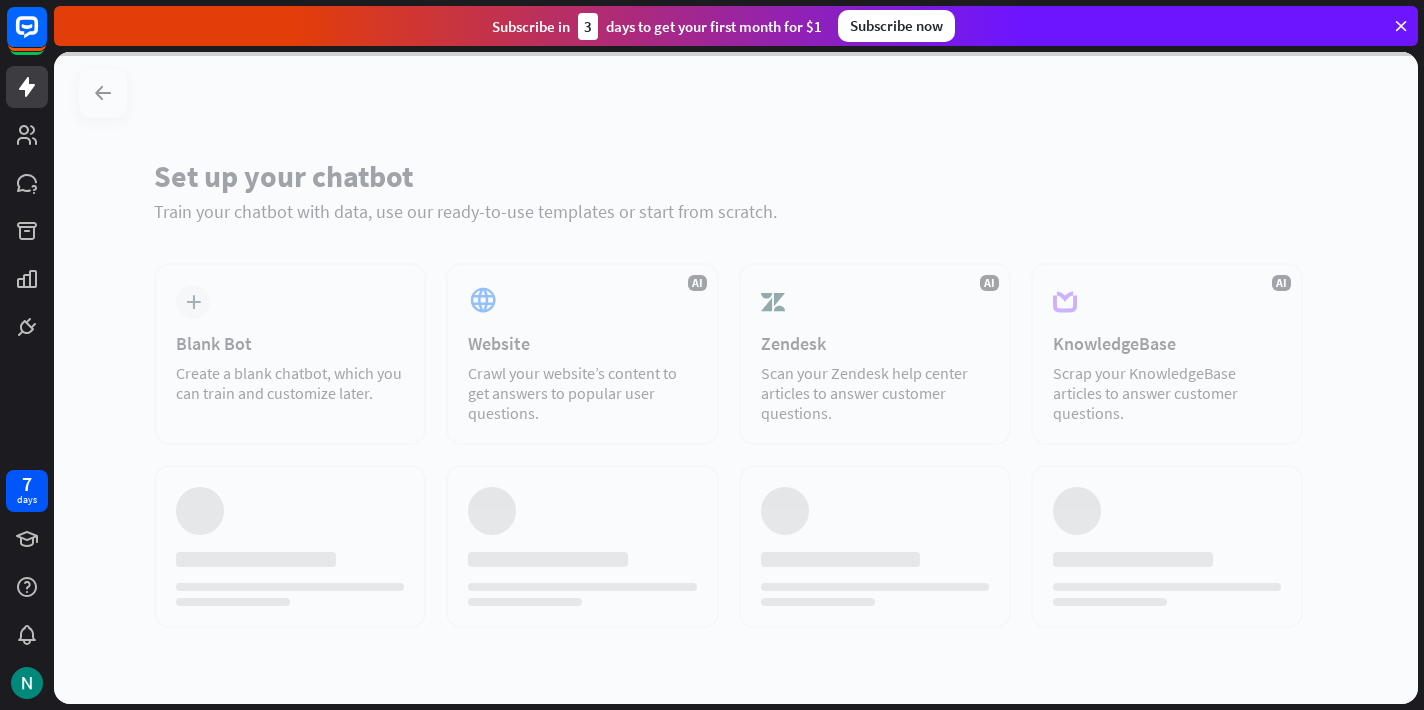 scroll, scrollTop: 0, scrollLeft: 0, axis: both 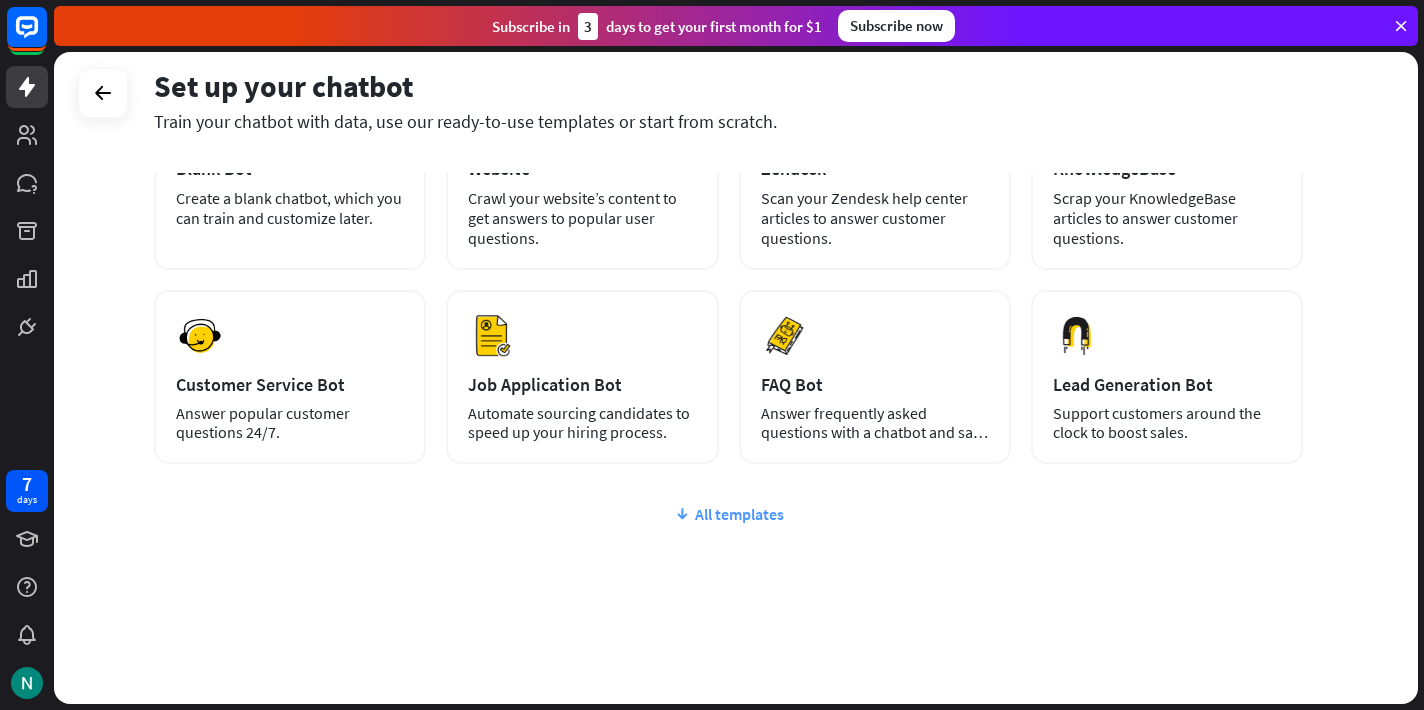 click on "All templates" at bounding box center [728, 514] 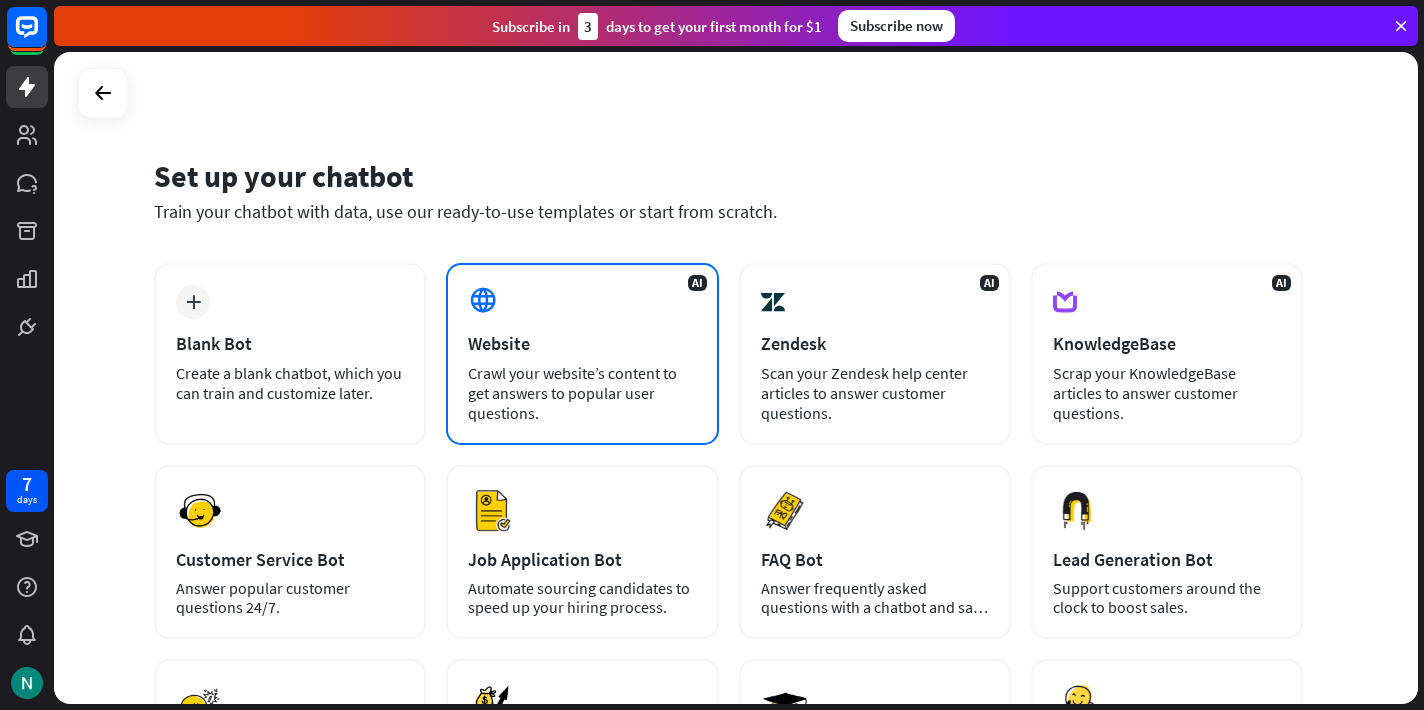 scroll, scrollTop: 0, scrollLeft: 0, axis: both 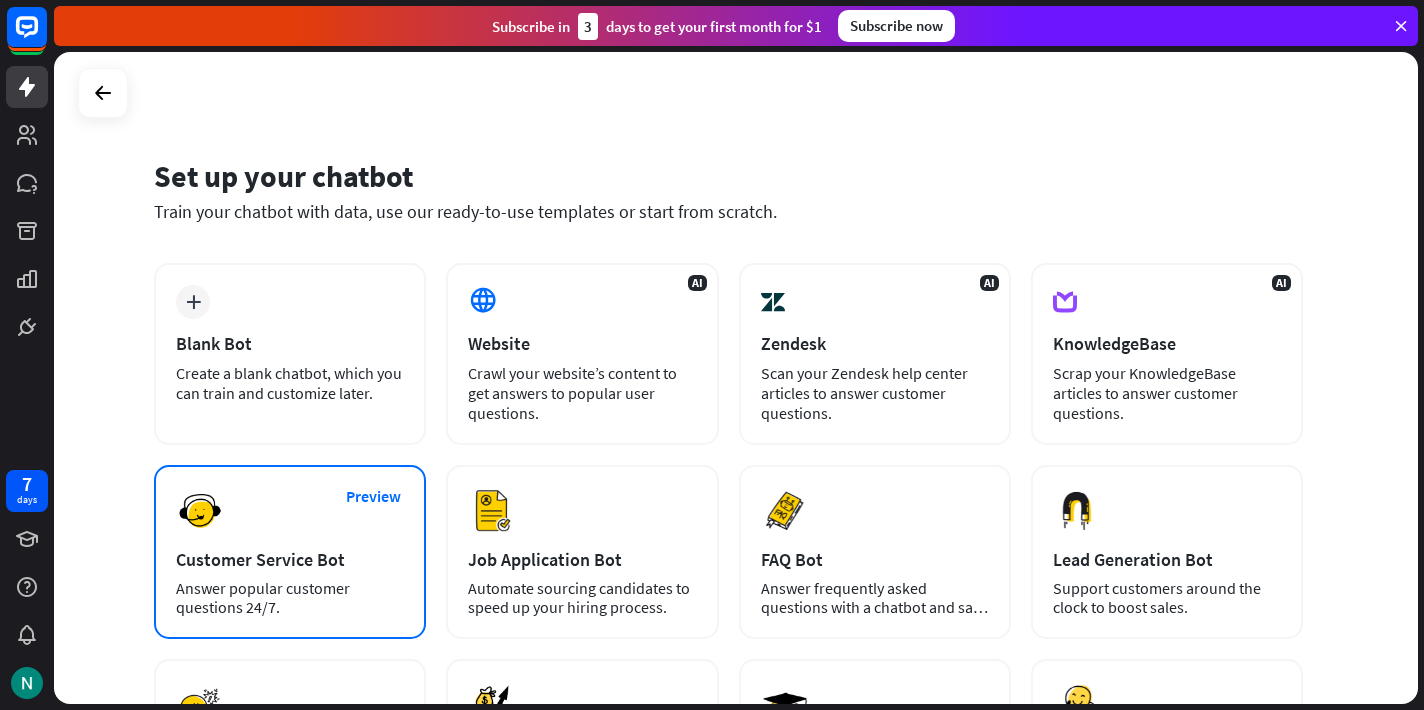 click on "Preview
Customer Service Bot
Answer popular customer questions 24/7." at bounding box center (290, 552) 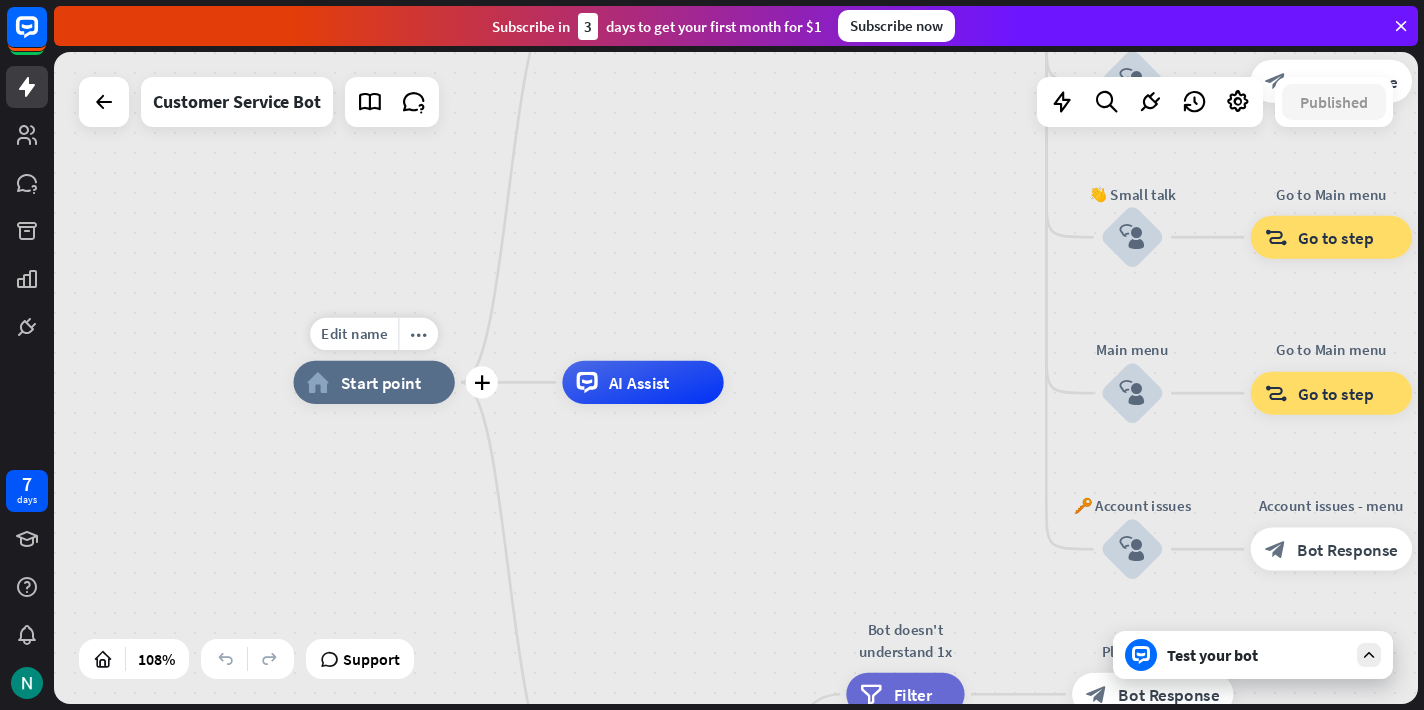 click on "Start point" at bounding box center [381, 383] 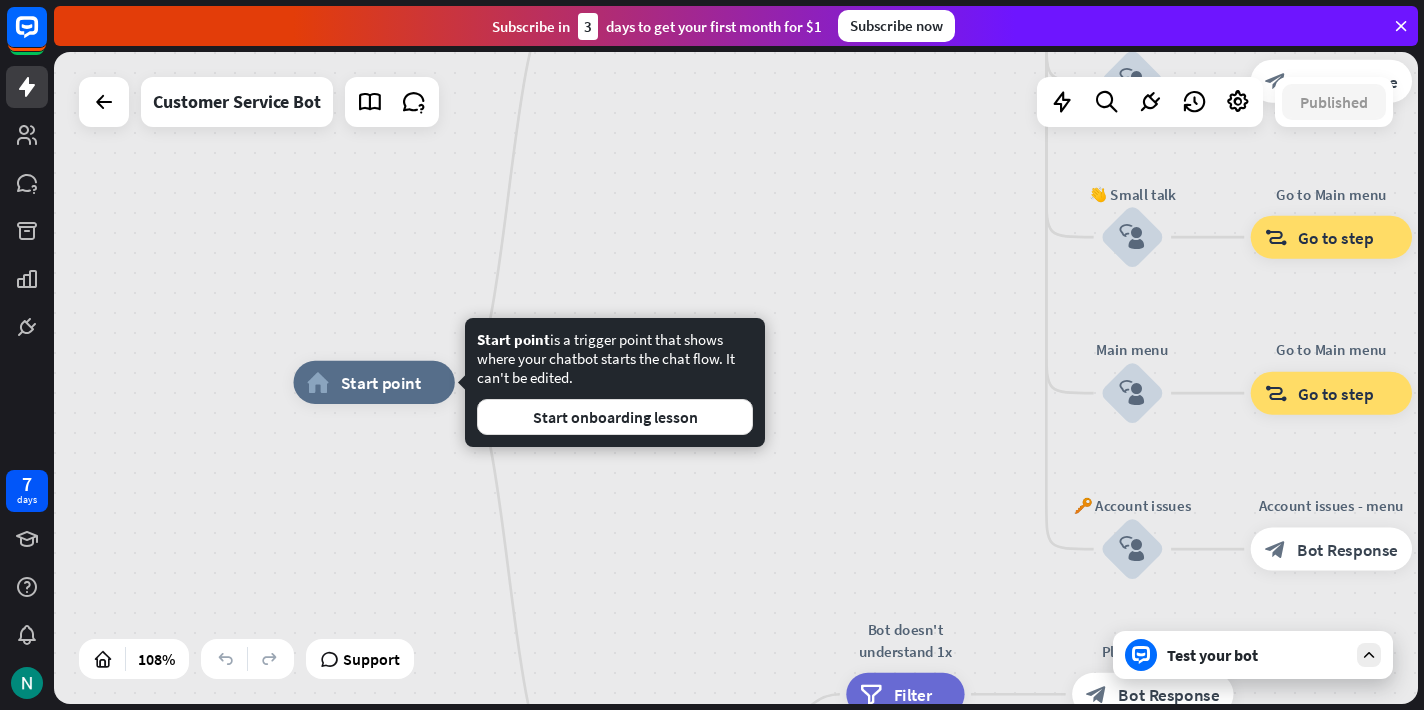 click on "Edit name   more_horiz             home_2   Start point                 Welcome message   block_bot_response   Bot Response                 🔙 Main menu   block_bot_response   Bot Response                 Our offer   block_user_input                 Select product category   block_bot_response   Bot Response                 ❓ Question   block_user_input                 How can I help you?   block_bot_response   Bot Response                 FAQ   block_user_input                 Type your question   block_bot_response   Bot Response                 Popular questions   block_faq                 Feedback   block_user_input                 Feedback flow   builder_tree   Flow                 Newsletter   block_user_input                 Newsletter flow   builder_tree   Flow                 Contact us   block_user_input                 Contact info   block_bot_response   Bot Response                 👋 Small talk   block_user_input                 Go to Main menu   block_goto   Go to step" at bounding box center [1026, 732] 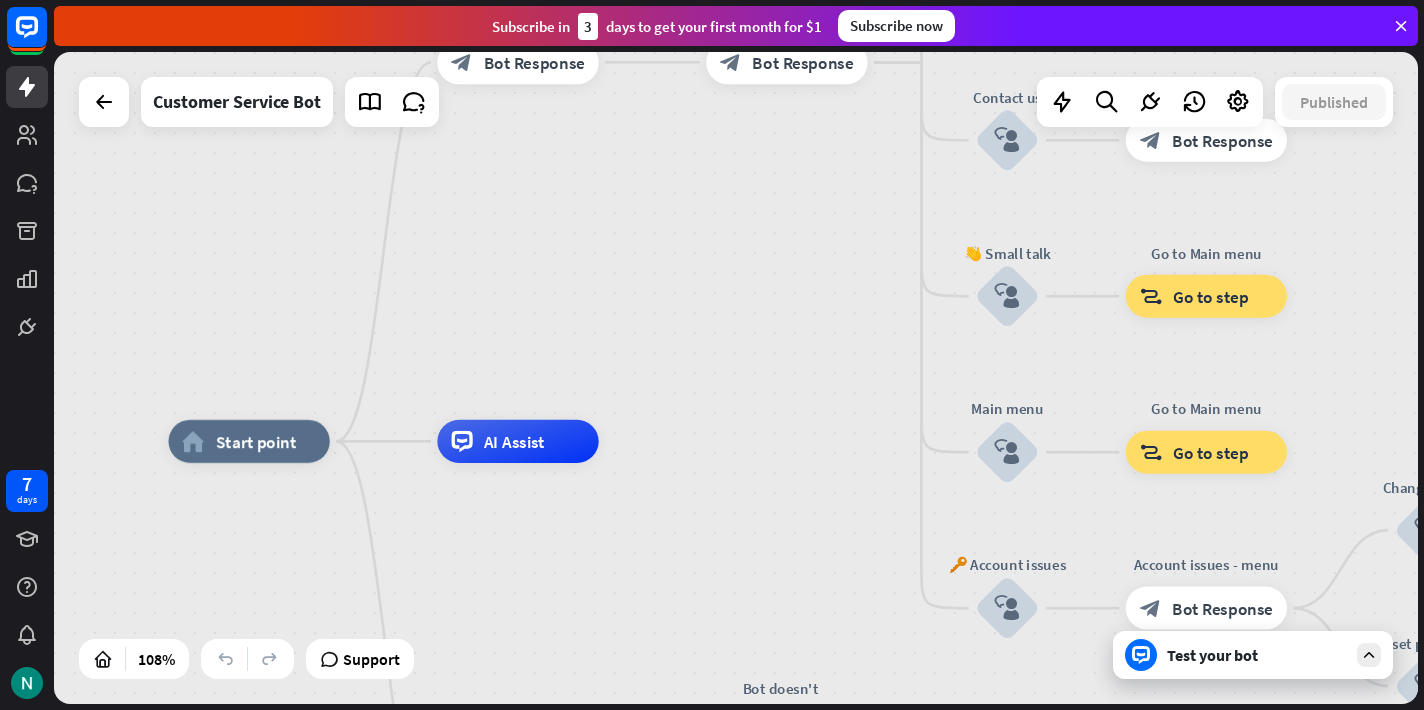 drag, startPoint x: 652, startPoint y: 484, endPoint x: 456, endPoint y: 576, distance: 216.5179 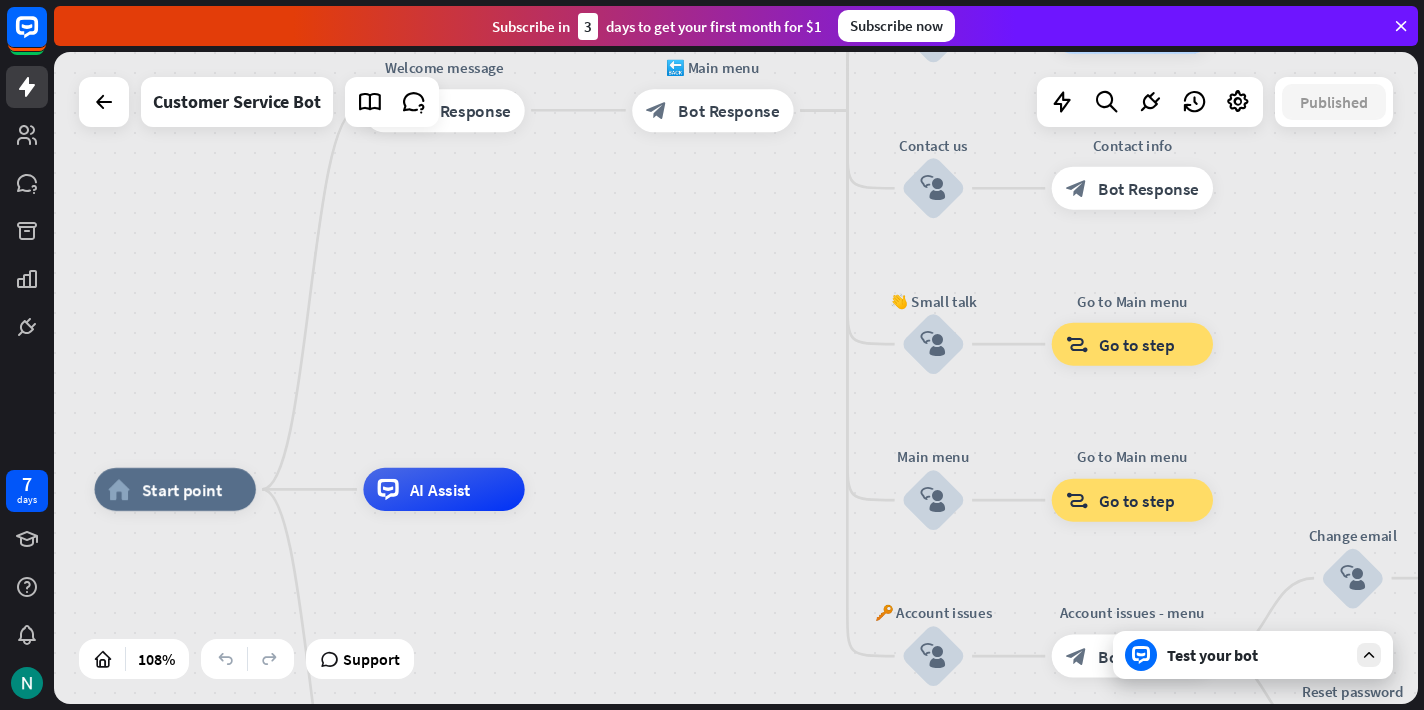 drag, startPoint x: 543, startPoint y: 338, endPoint x: 509, endPoint y: 476, distance: 142.12671 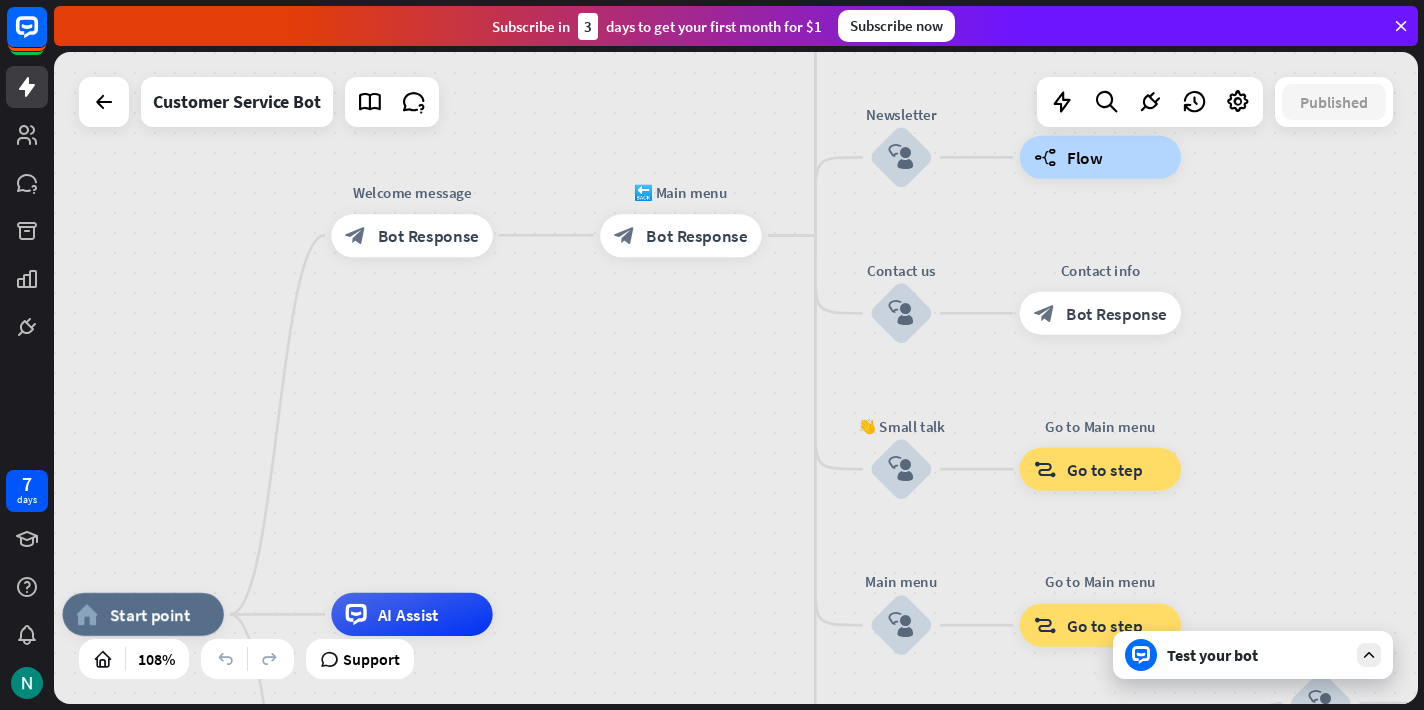 click on "home_2   Start point                 Welcome message   block_bot_response   Bot Response                 🔙 Main menu   block_bot_response   Bot Response                 Our offer   block_user_input                 Select product category   block_bot_response   Bot Response                 ❓ Question   block_user_input                 How can I help you?   block_bot_response   Bot Response                 FAQ   block_user_input                 Type your question   block_bot_response   Bot Response                 Popular questions   block_faq                 Feedback   block_user_input                 Feedback flow   builder_tree   Flow                 Newsletter   block_user_input                 Newsletter flow   builder_tree   Flow                 Contact us   block_user_input                 Contact info   block_bot_response   Bot Response                 👋 Small talk   block_user_input                 Go to Main menu   block_goto   Go to step                 Main menu" at bounding box center [736, 378] 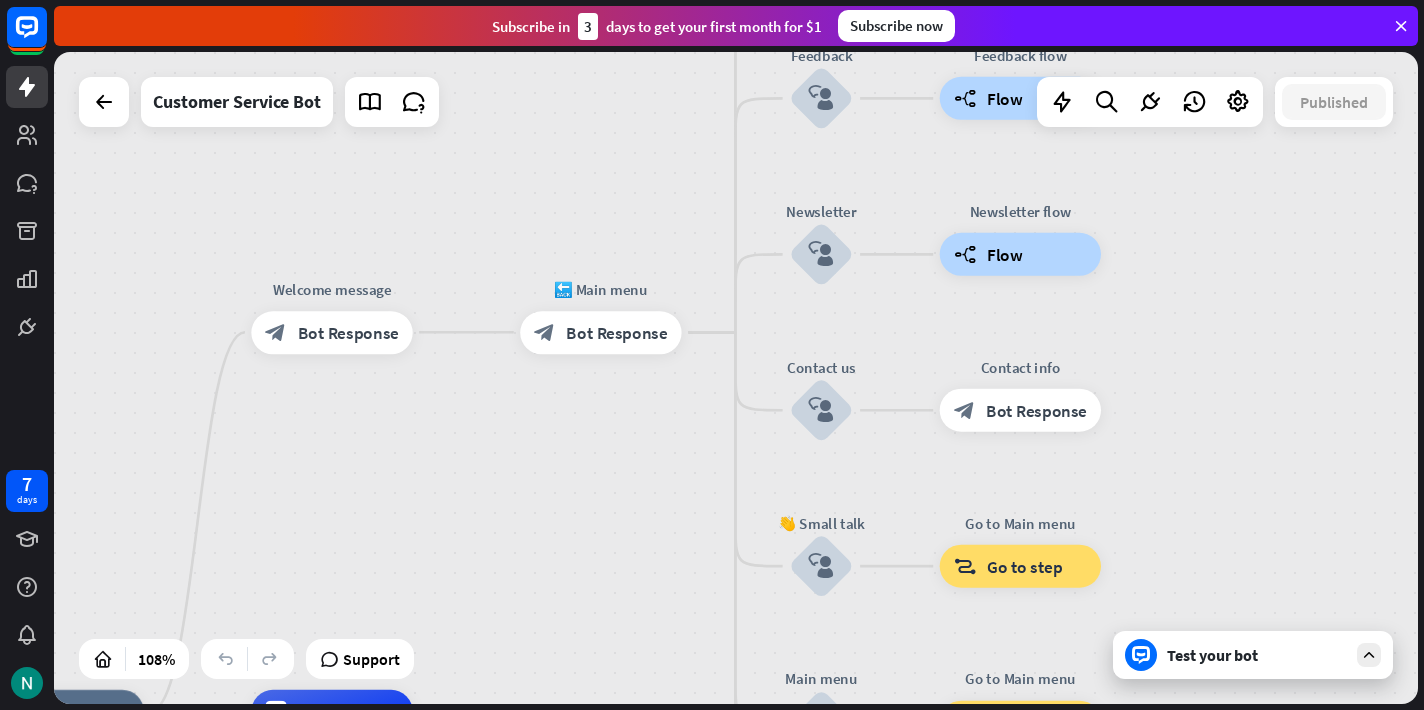 drag, startPoint x: 579, startPoint y: 443, endPoint x: 467, endPoint y: 555, distance: 158.39192 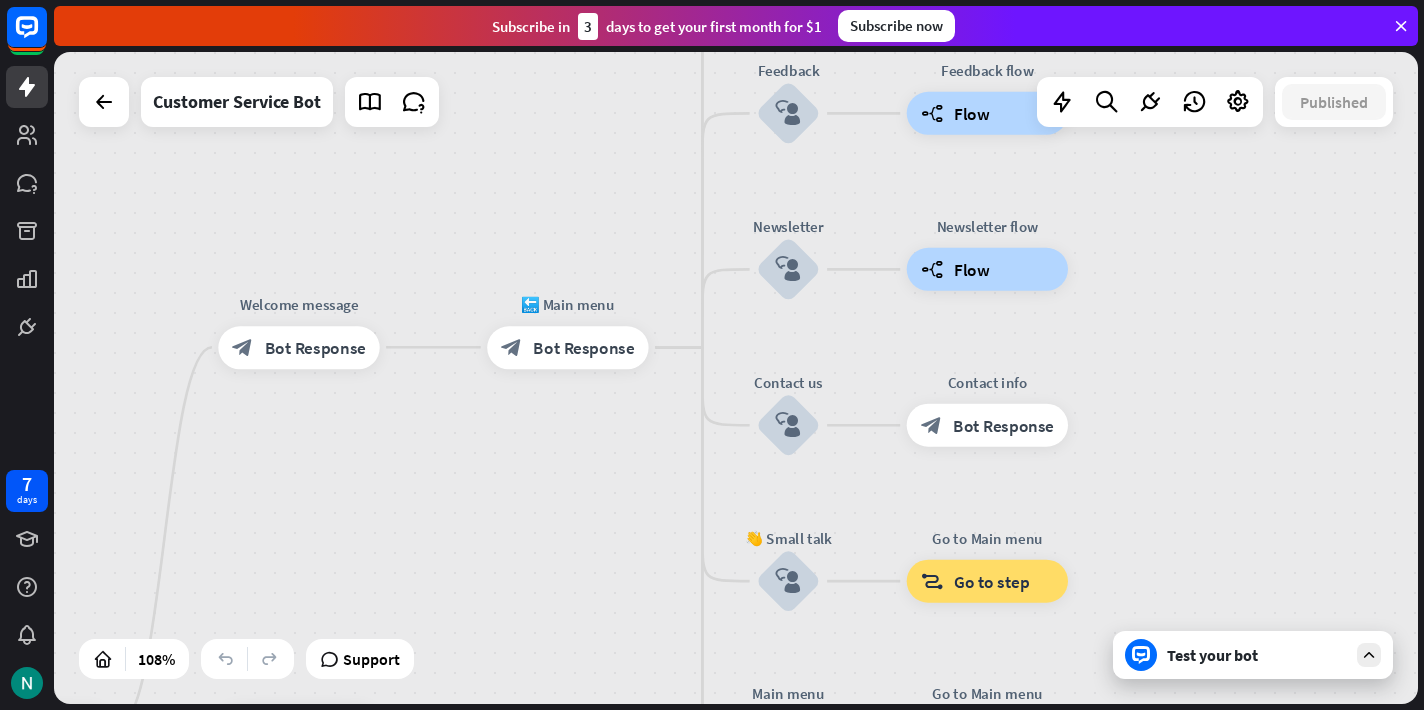 drag, startPoint x: 623, startPoint y: 359, endPoint x: 546, endPoint y: 508, distance: 167.72 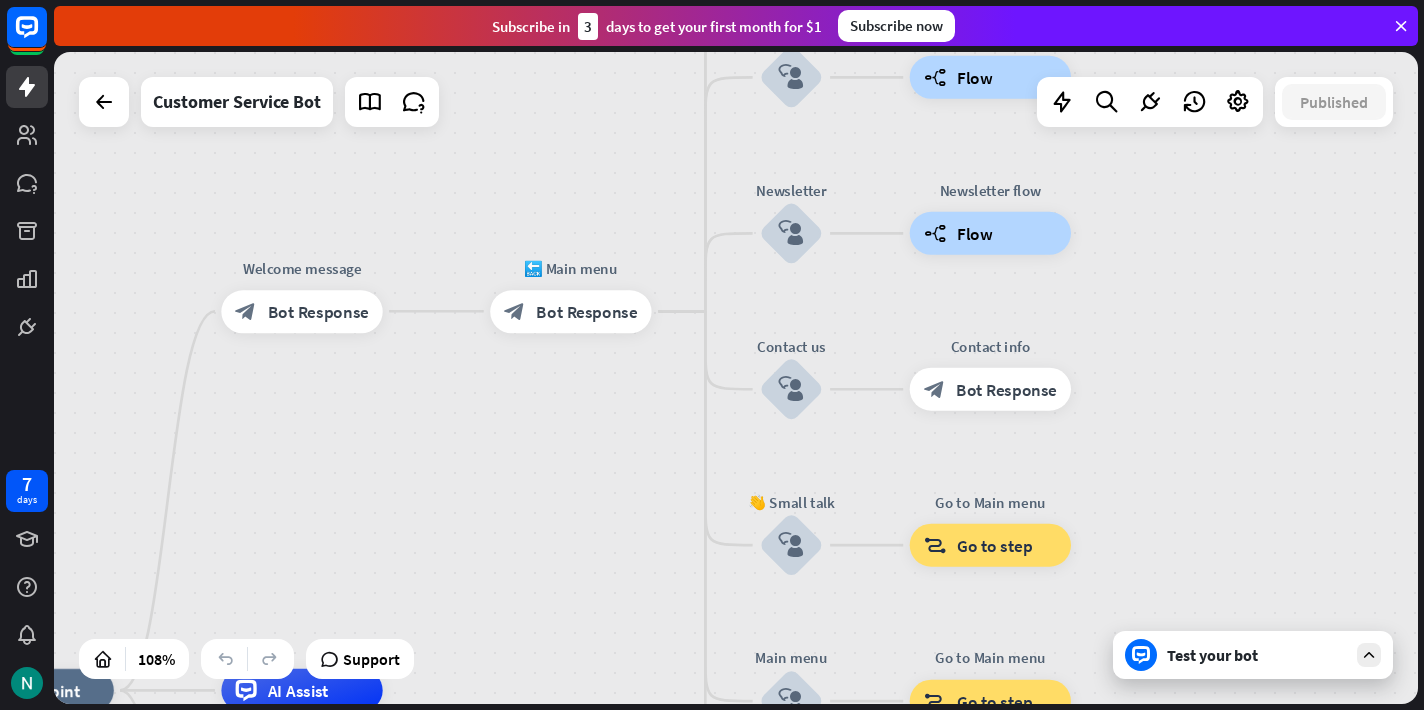 drag, startPoint x: 546, startPoint y: 508, endPoint x: 589, endPoint y: 333, distance: 180.20544 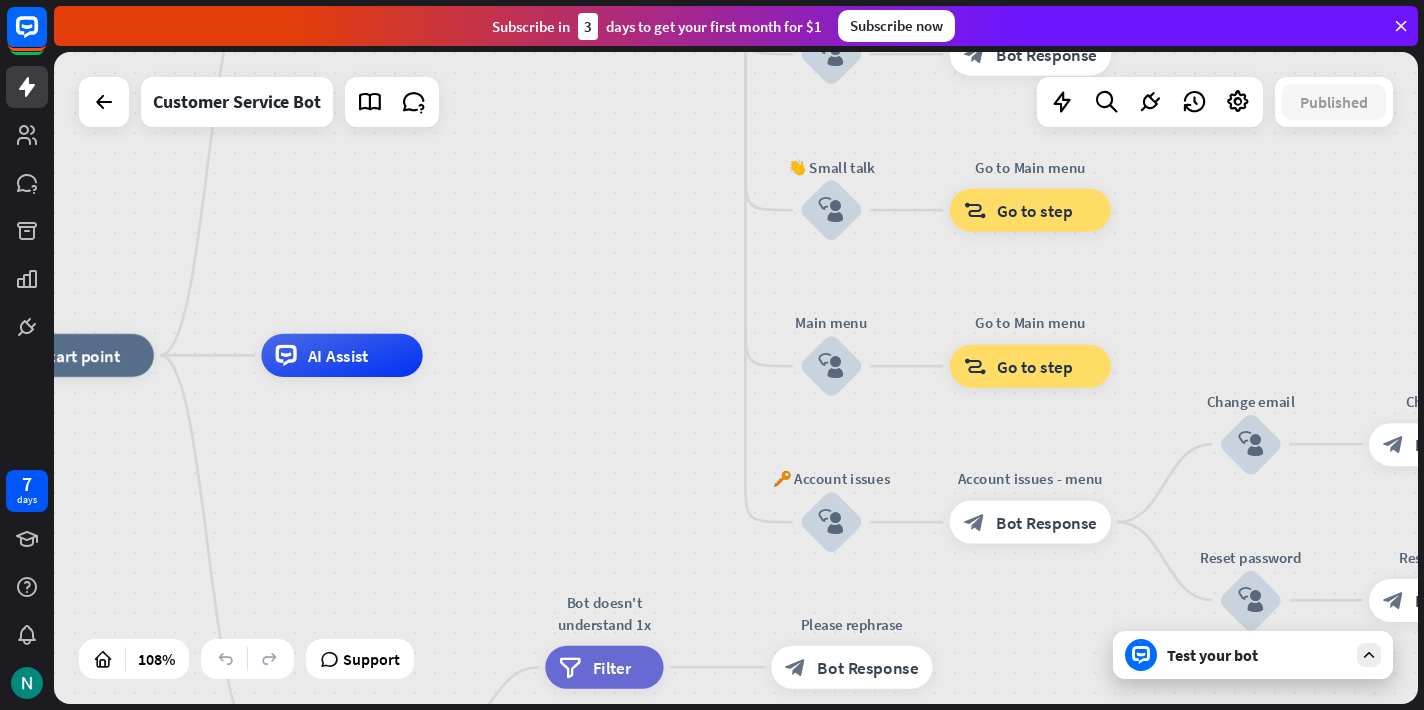 drag, startPoint x: 566, startPoint y: 303, endPoint x: 566, endPoint y: 69, distance: 234 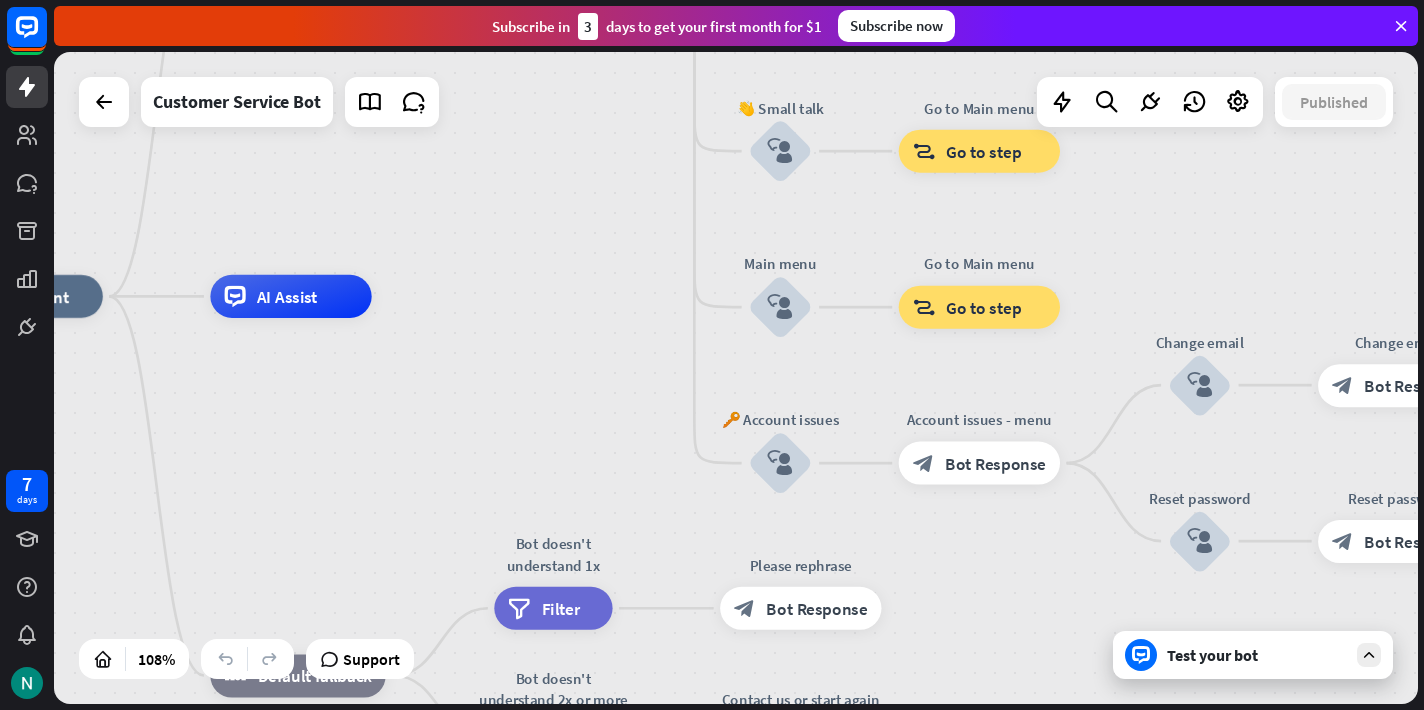 drag, startPoint x: 561, startPoint y: 300, endPoint x: 500, endPoint y: 389, distance: 107.8981 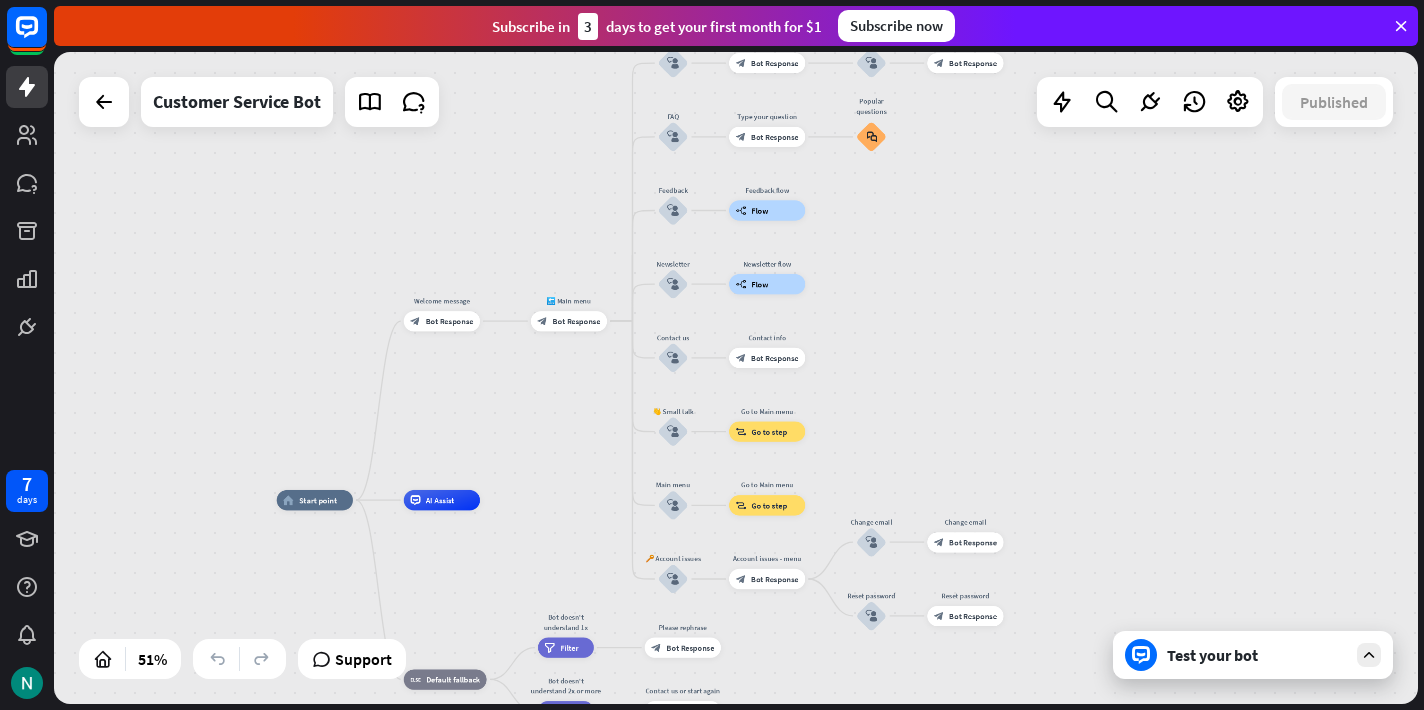 drag, startPoint x: 497, startPoint y: 313, endPoint x: 583, endPoint y: 505, distance: 210.3806 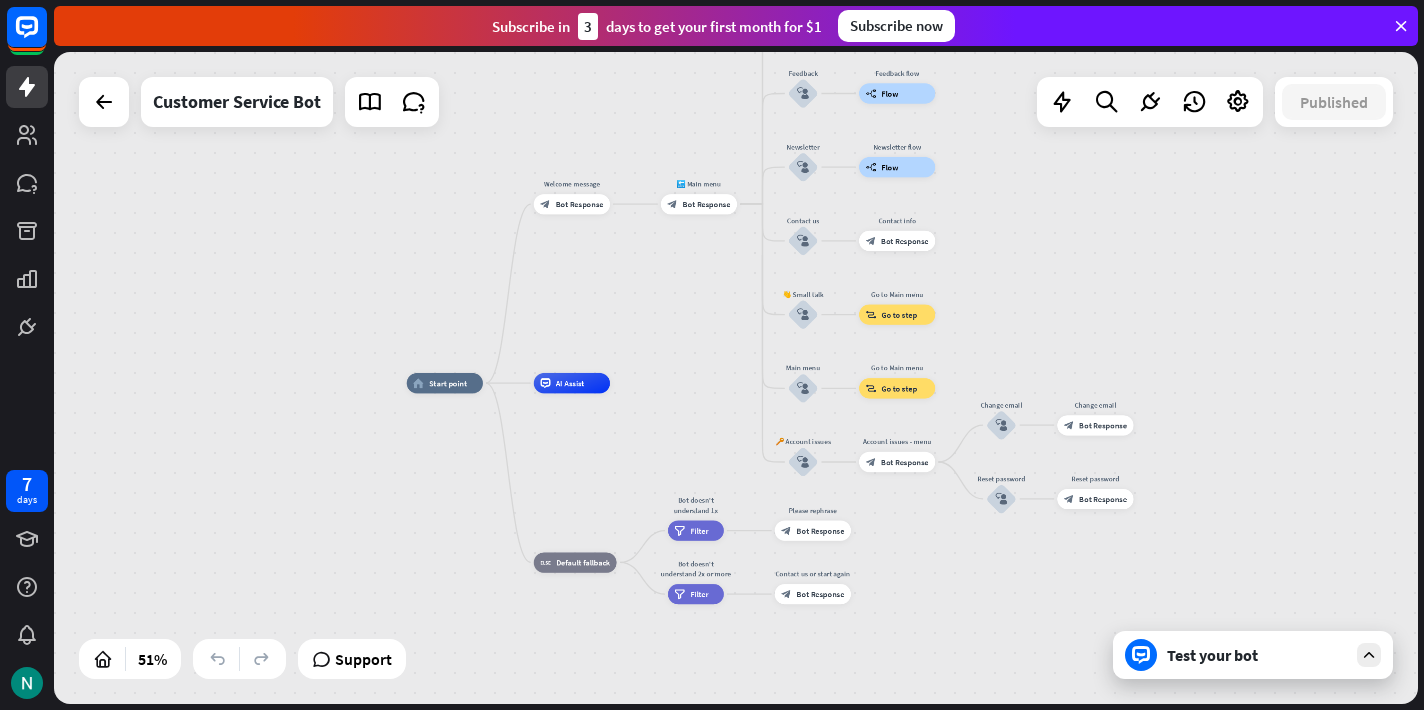 drag, startPoint x: 621, startPoint y: 308, endPoint x: 711, endPoint y: 158, distance: 174.92856 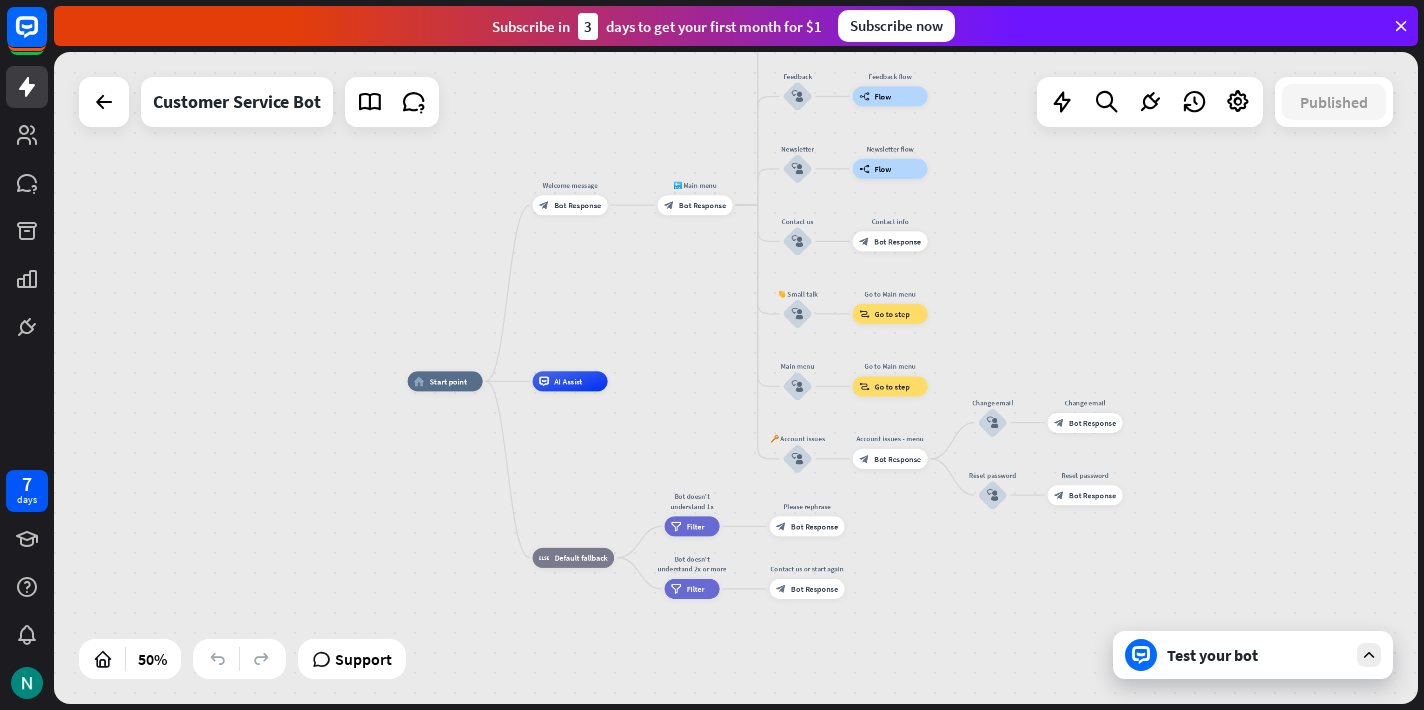 click on "home_2   Start point                 Welcome message   block_bot_response   Bot Response                 🔙 Main menu   block_bot_response   Bot Response                 Our offer   block_user_input                 Select product category   block_bot_response   Bot Response                 ❓ Question   block_user_input                 How can I help you?   block_bot_response   Bot Response                 FAQ   block_user_input                 Type your question   block_bot_response   Bot Response                 Popular questions   block_faq                 Feedback   block_user_input                 Feedback flow   builder_tree   Flow                 Newsletter   block_user_input                 Newsletter flow   builder_tree   Flow                 Contact us   block_user_input                 Contact info   block_bot_response   Bot Response                 👋 Small talk   block_user_input                 Go to Main menu   block_goto   Go to step                 Main menu" at bounding box center [736, 378] 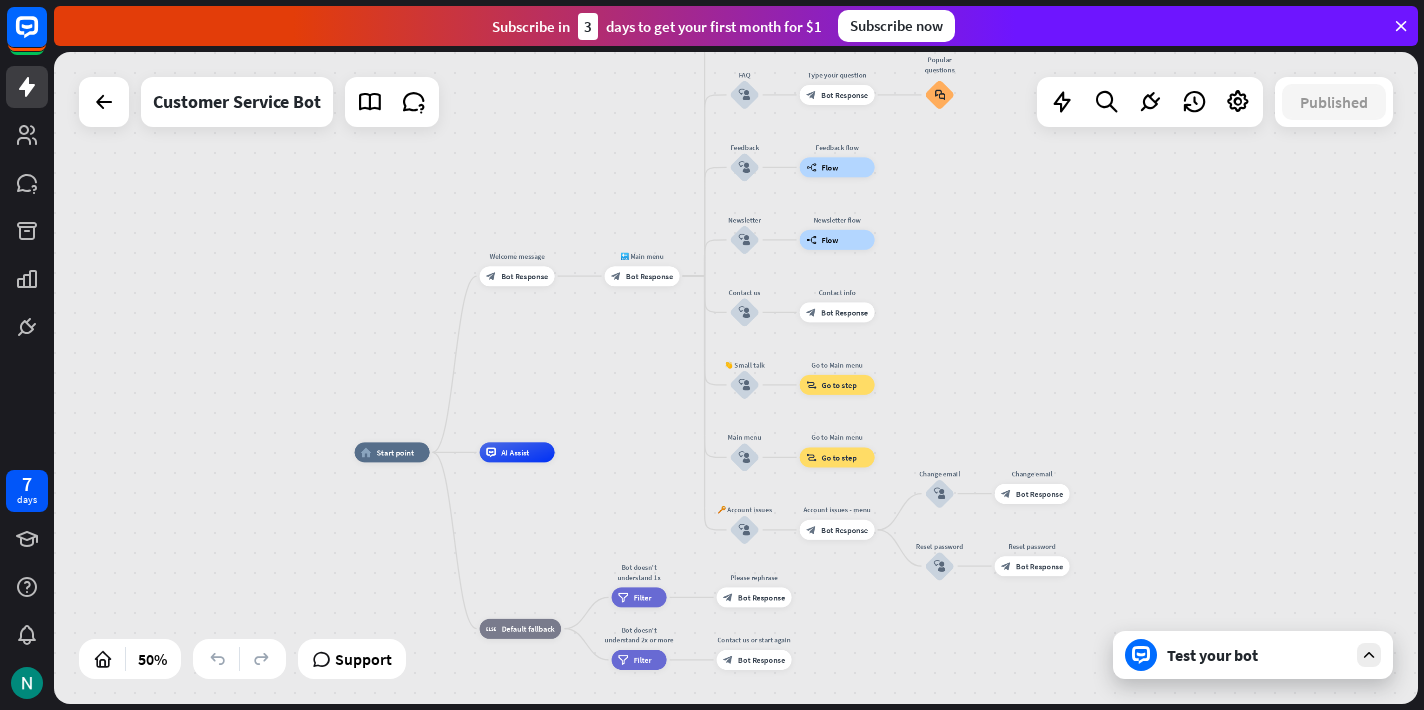 drag, startPoint x: 592, startPoint y: 325, endPoint x: 536, endPoint y: 389, distance: 85.04117 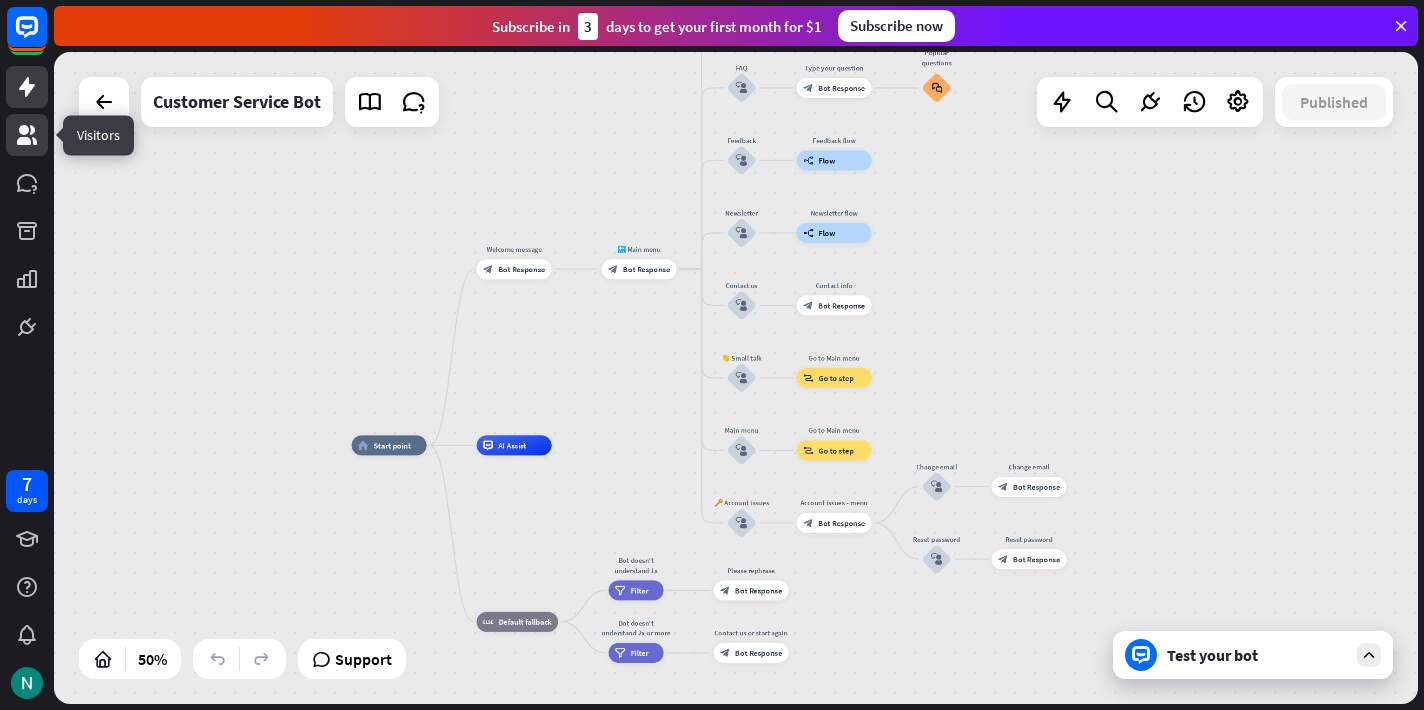 click 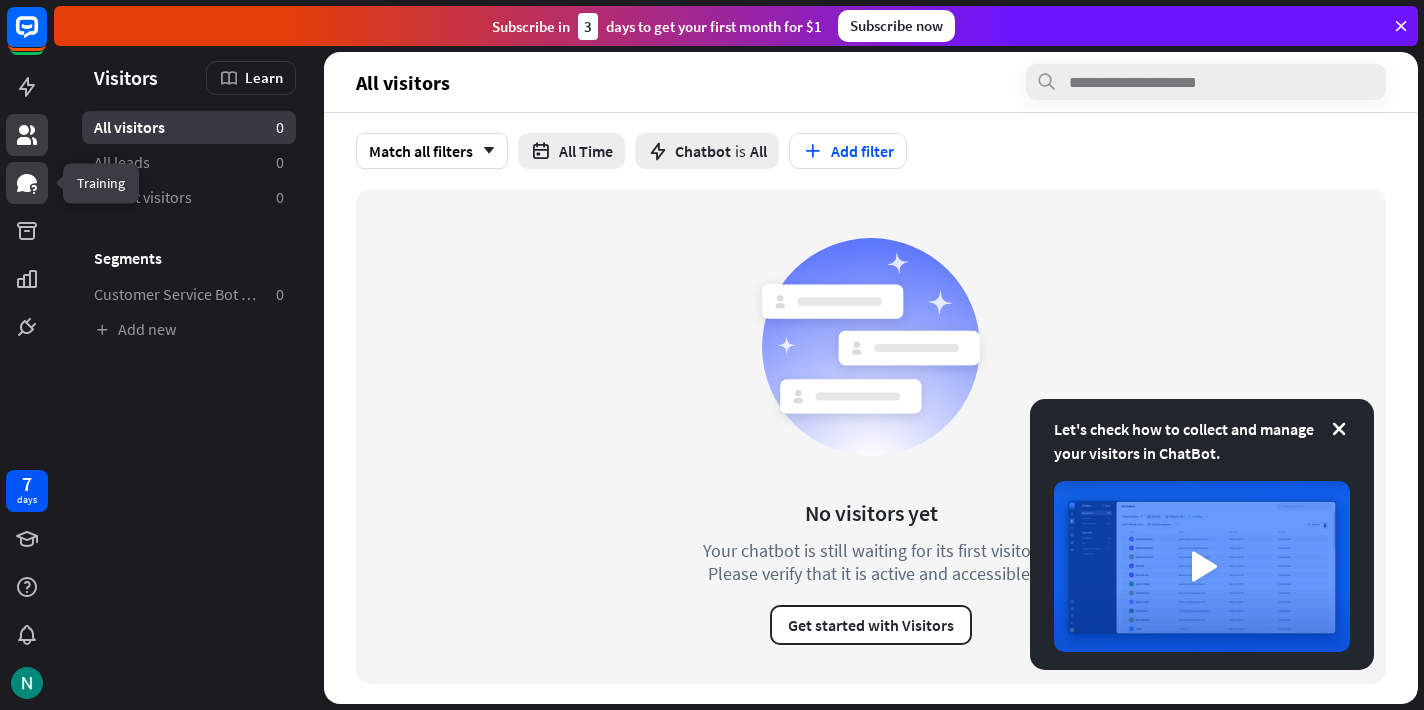 click at bounding box center (27, 183) 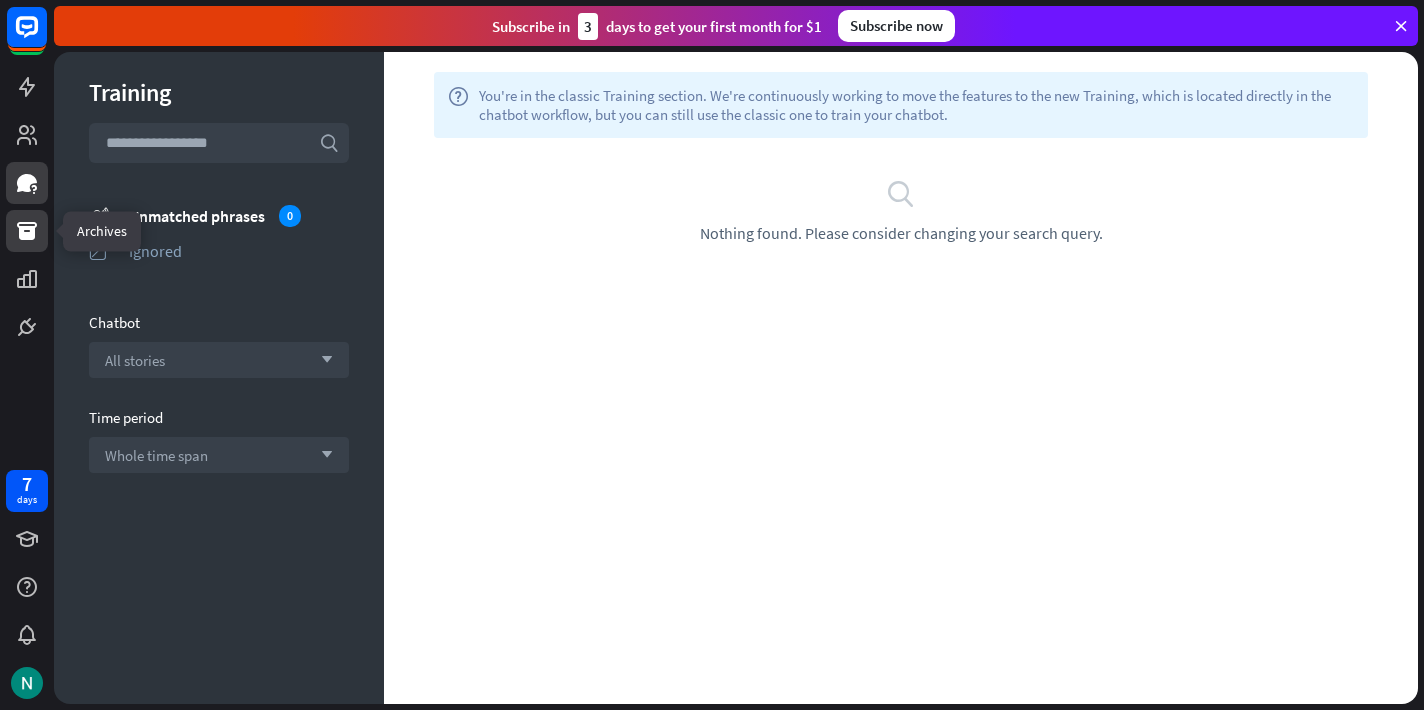 click 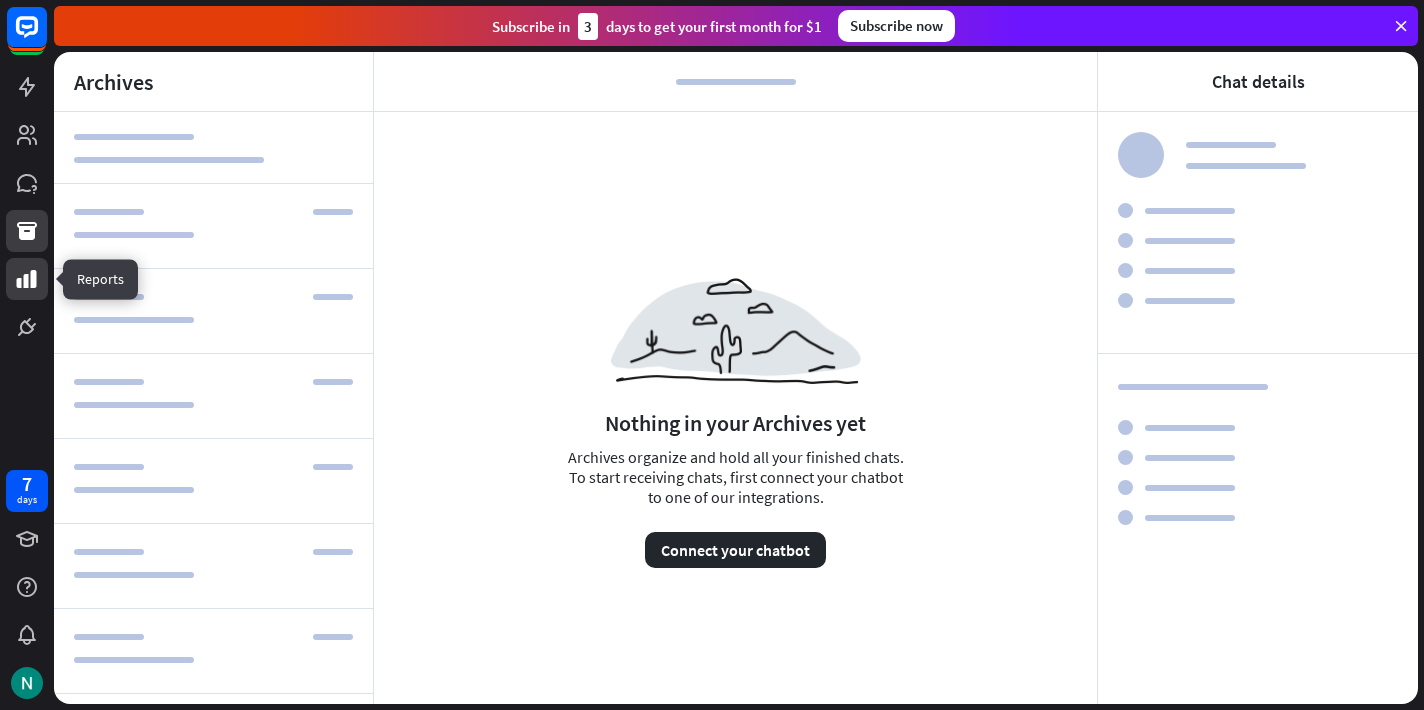 click 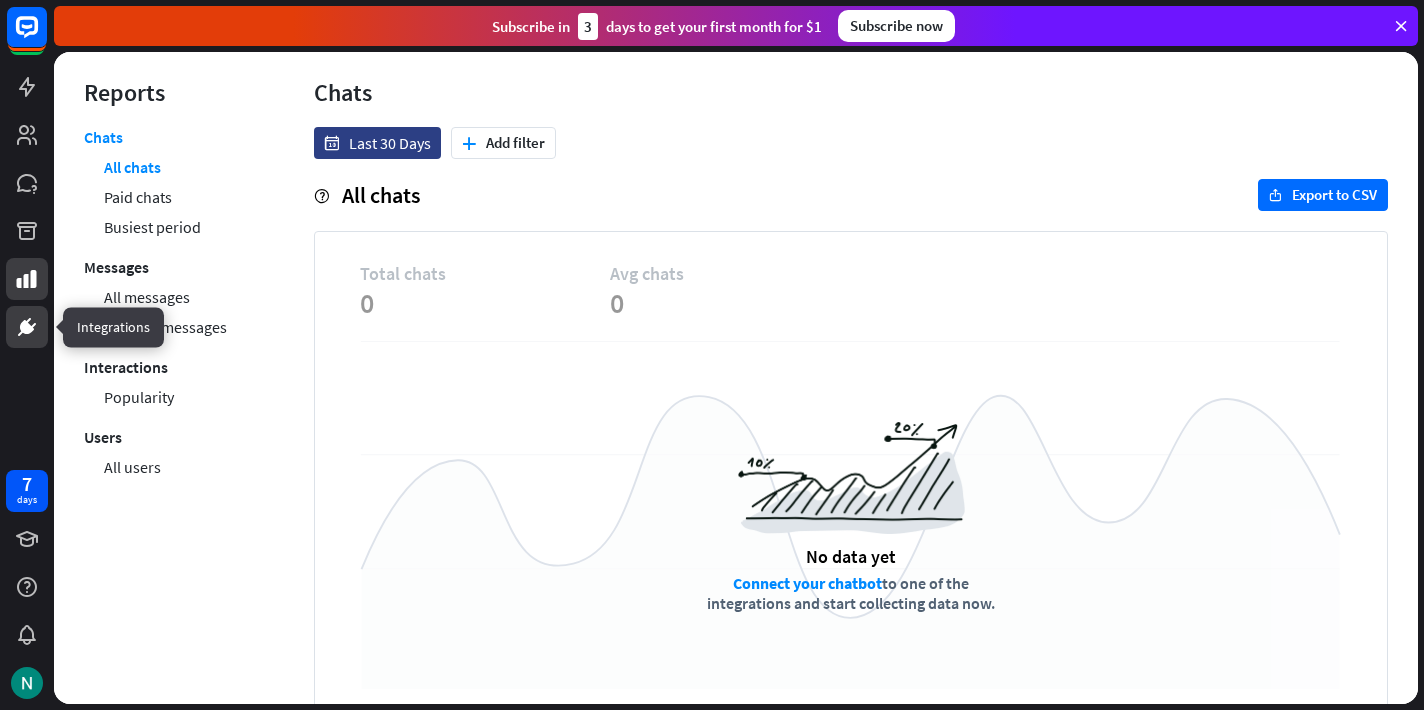 click at bounding box center (27, 327) 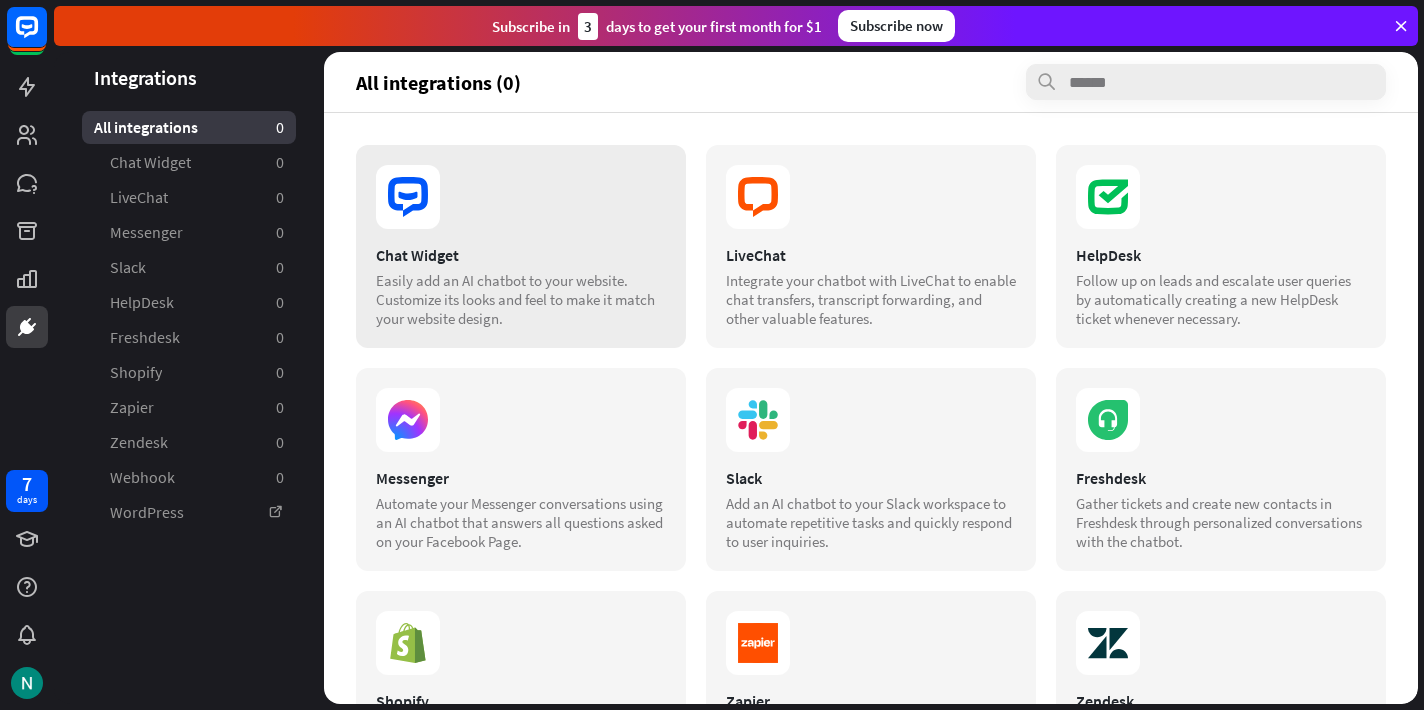 scroll, scrollTop: 0, scrollLeft: 0, axis: both 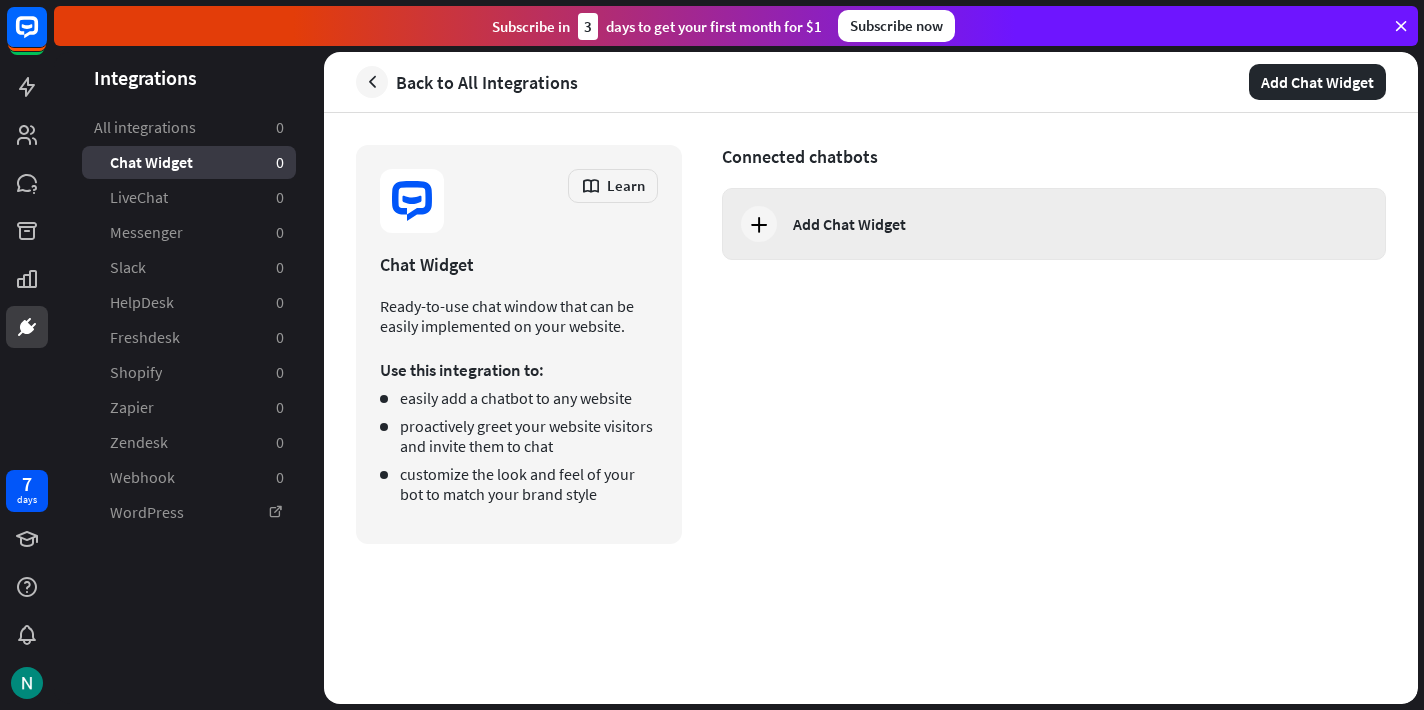 click on "Add Chat Widget" at bounding box center (1054, 224) 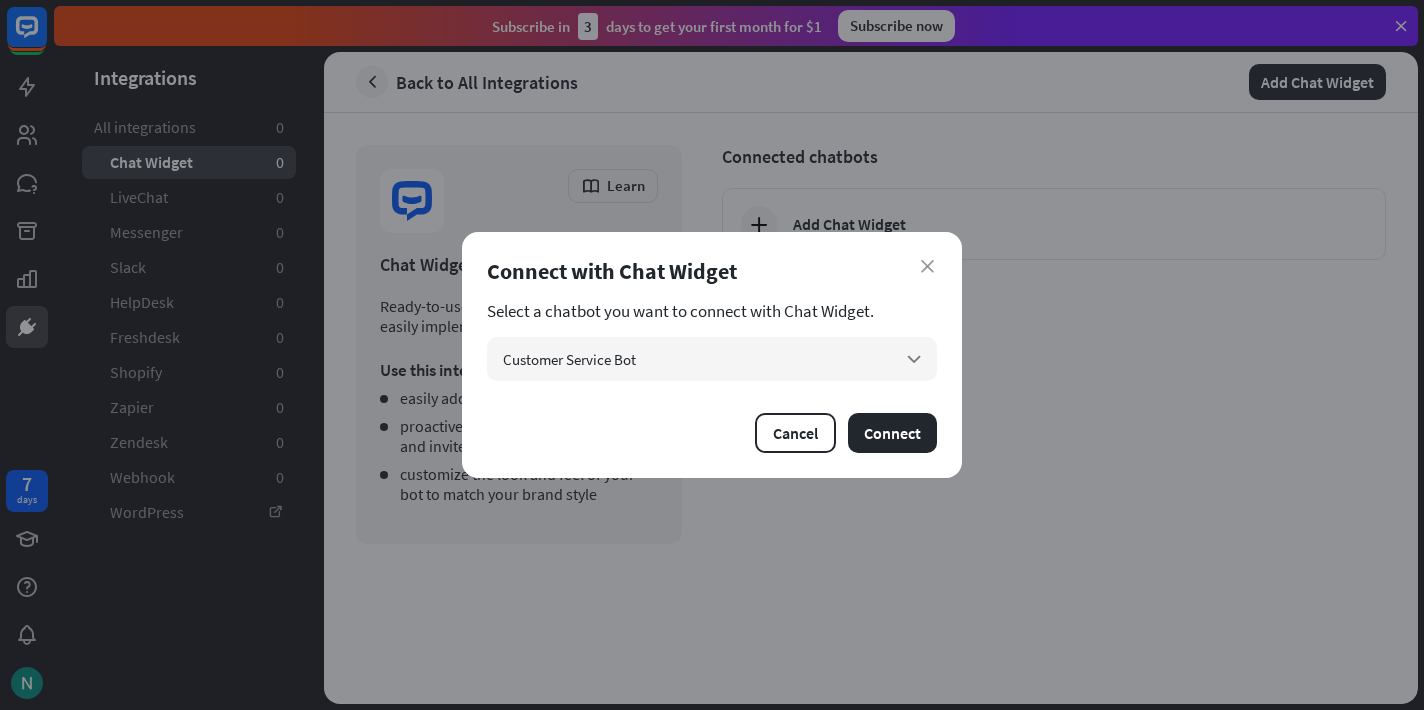 click on "close   Connect with Chat Widget
Select a chatbot you want to connect with
Chat Widget.
Customer Service Bot
arrow_down
Cancel
Connect" at bounding box center (712, 355) 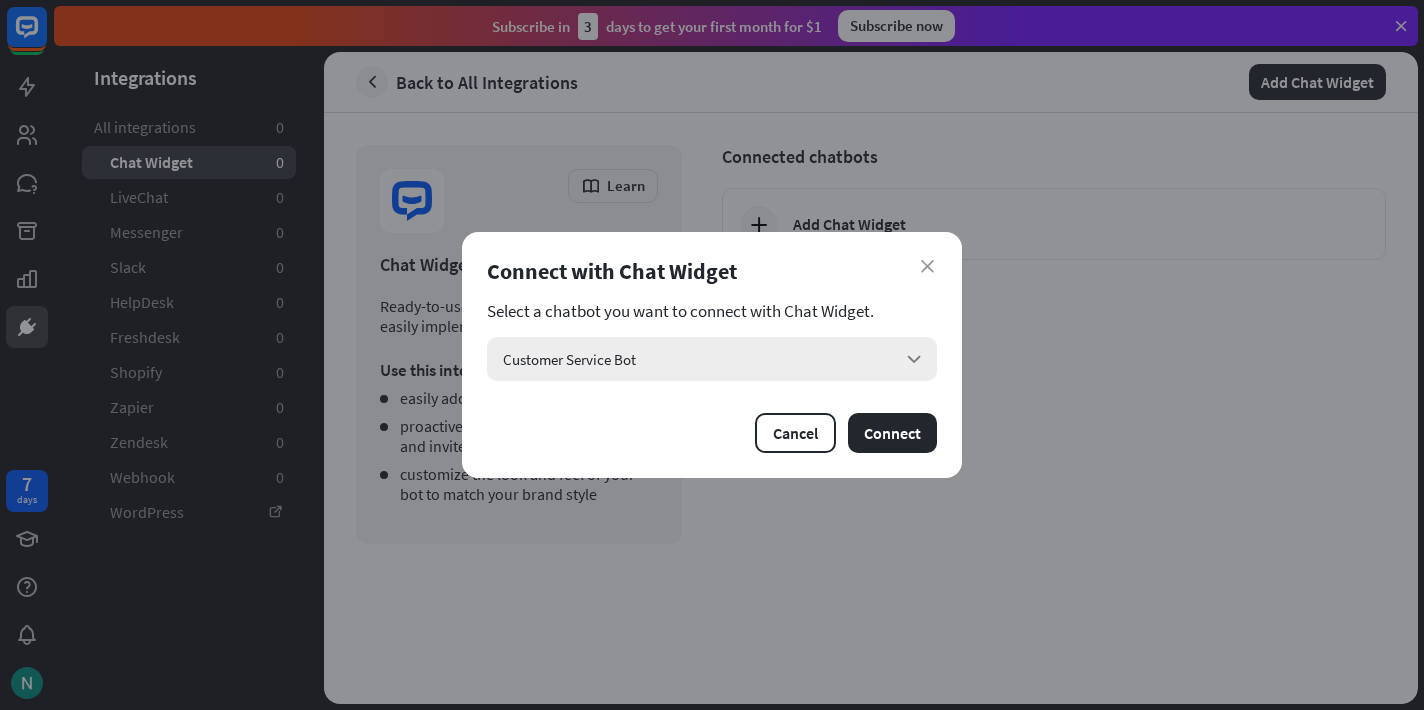 click on "Customer Service Bot
arrow_down" at bounding box center (712, 359) 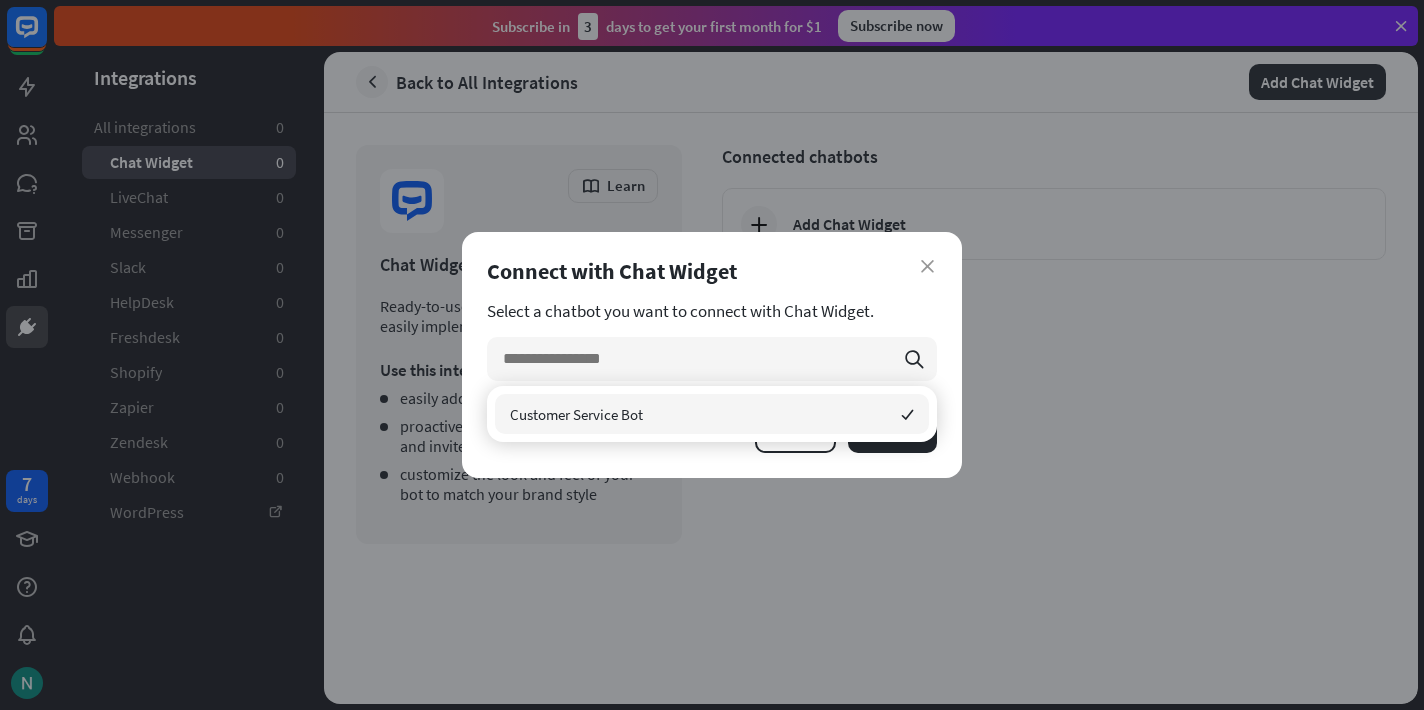 click on "Select a chatbot you want to connect with
Chat Widget." at bounding box center (712, 311) 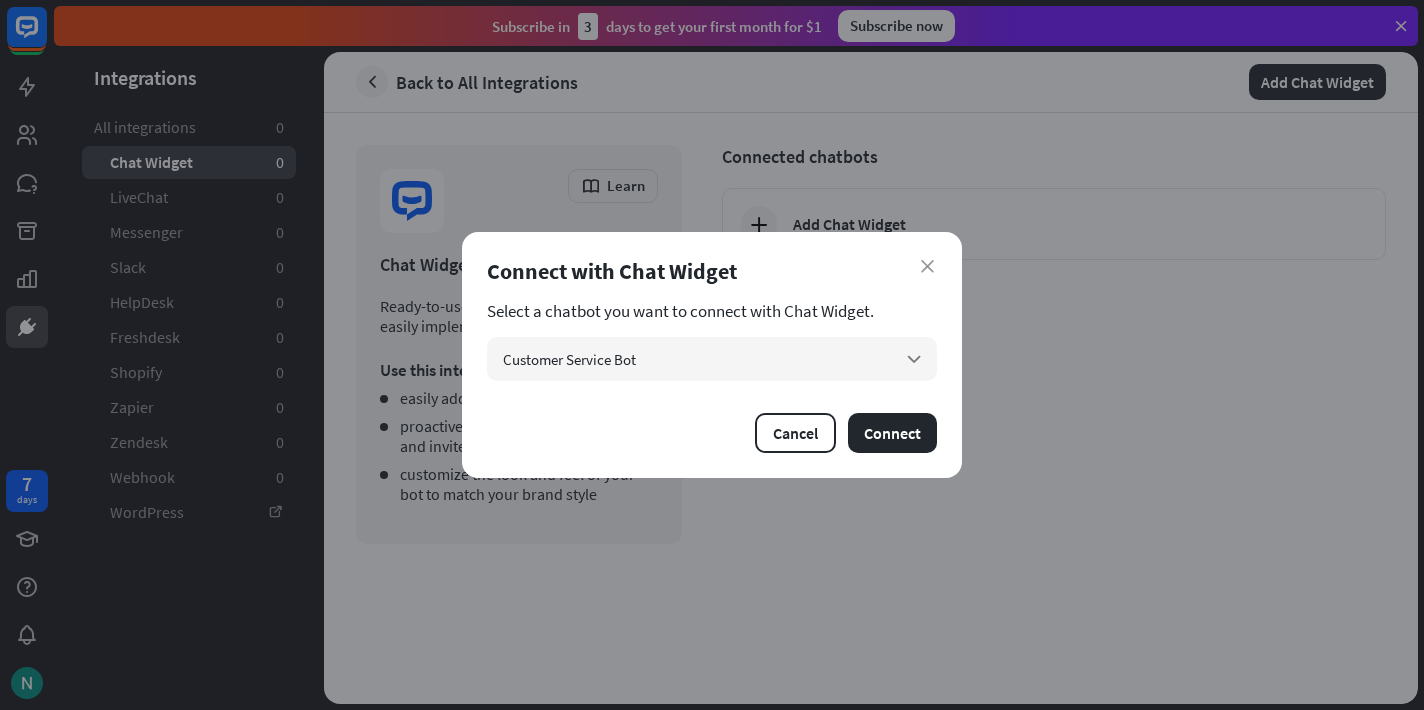click on "Connect with Chat Widget" at bounding box center [712, 271] 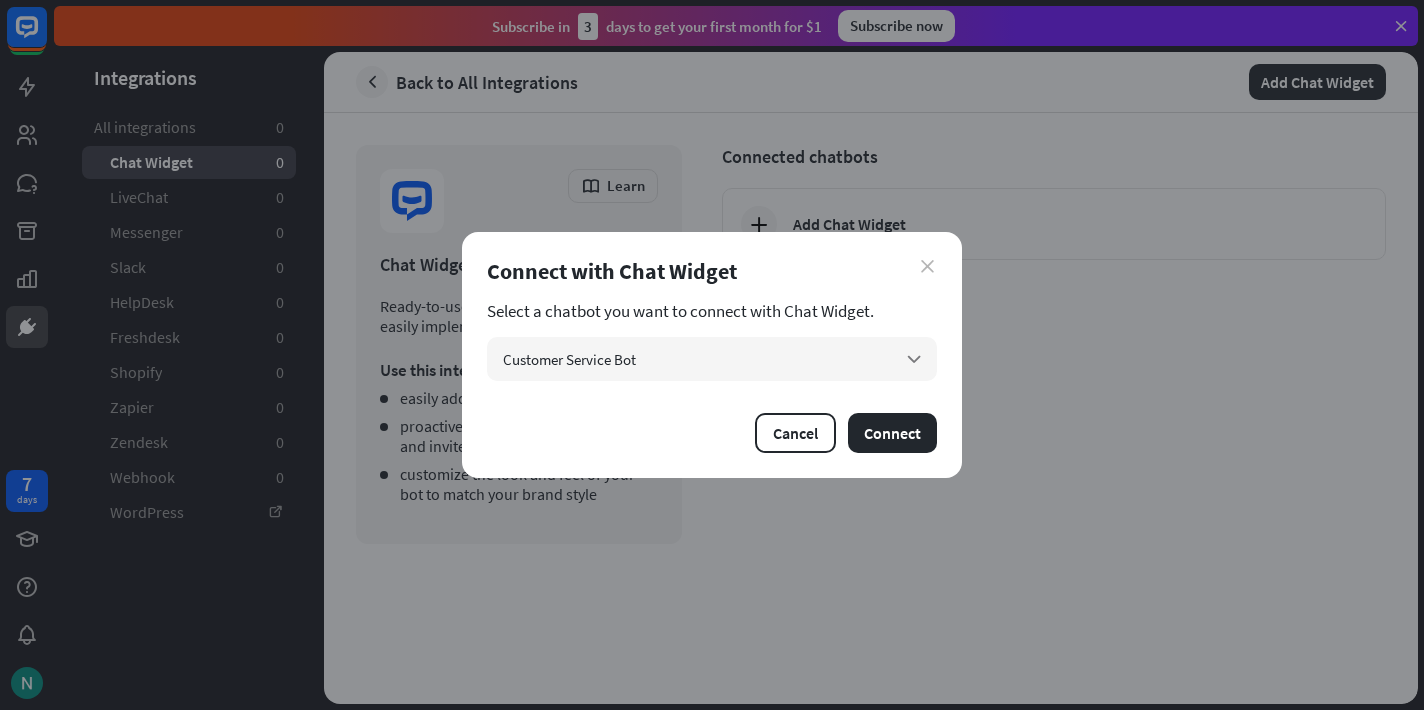 click on "close" at bounding box center [927, 266] 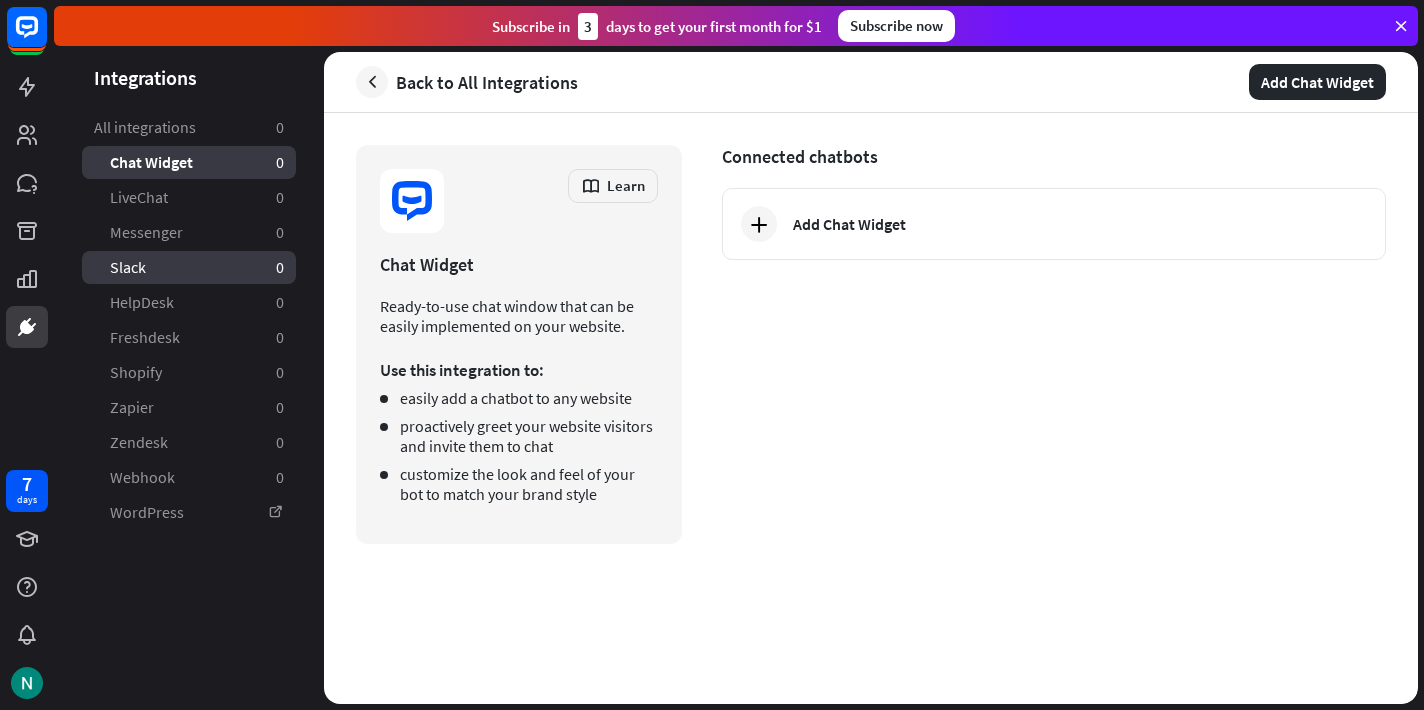 click on "Slack
0" at bounding box center (189, 267) 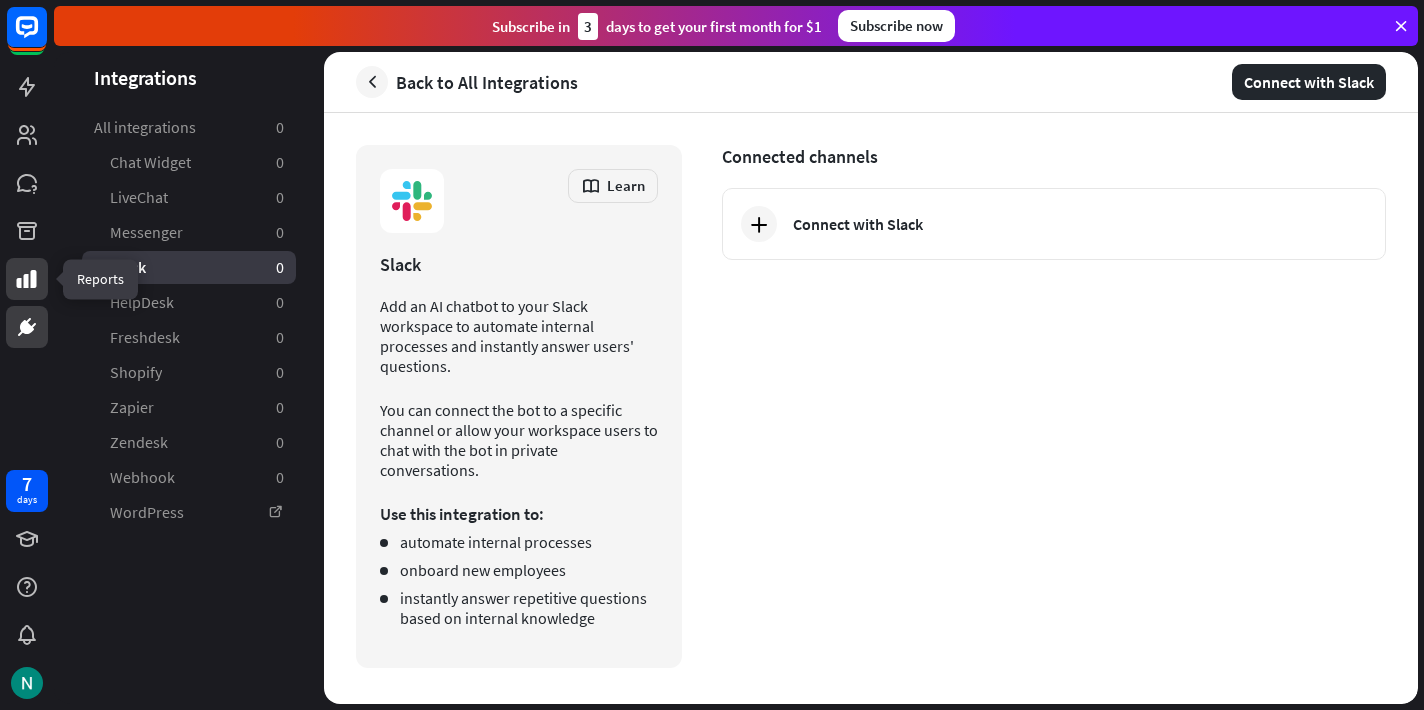 click 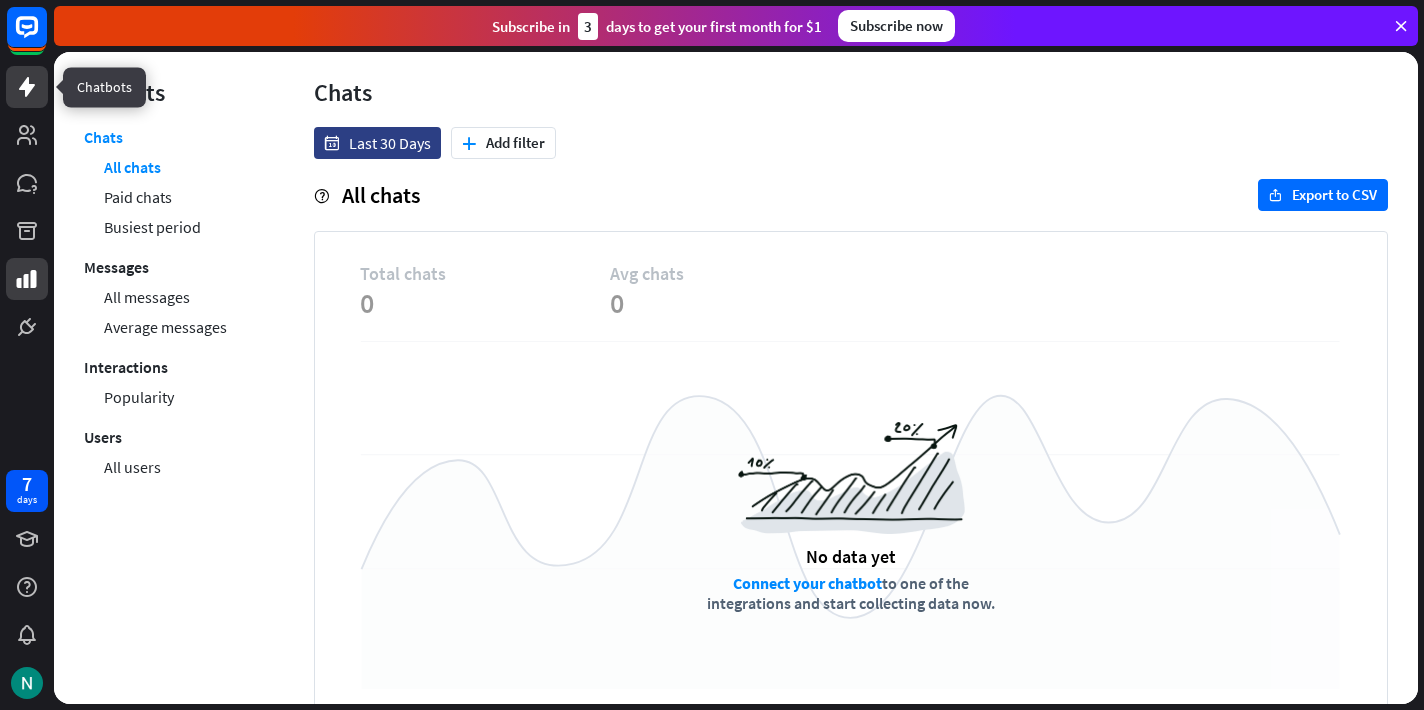 click 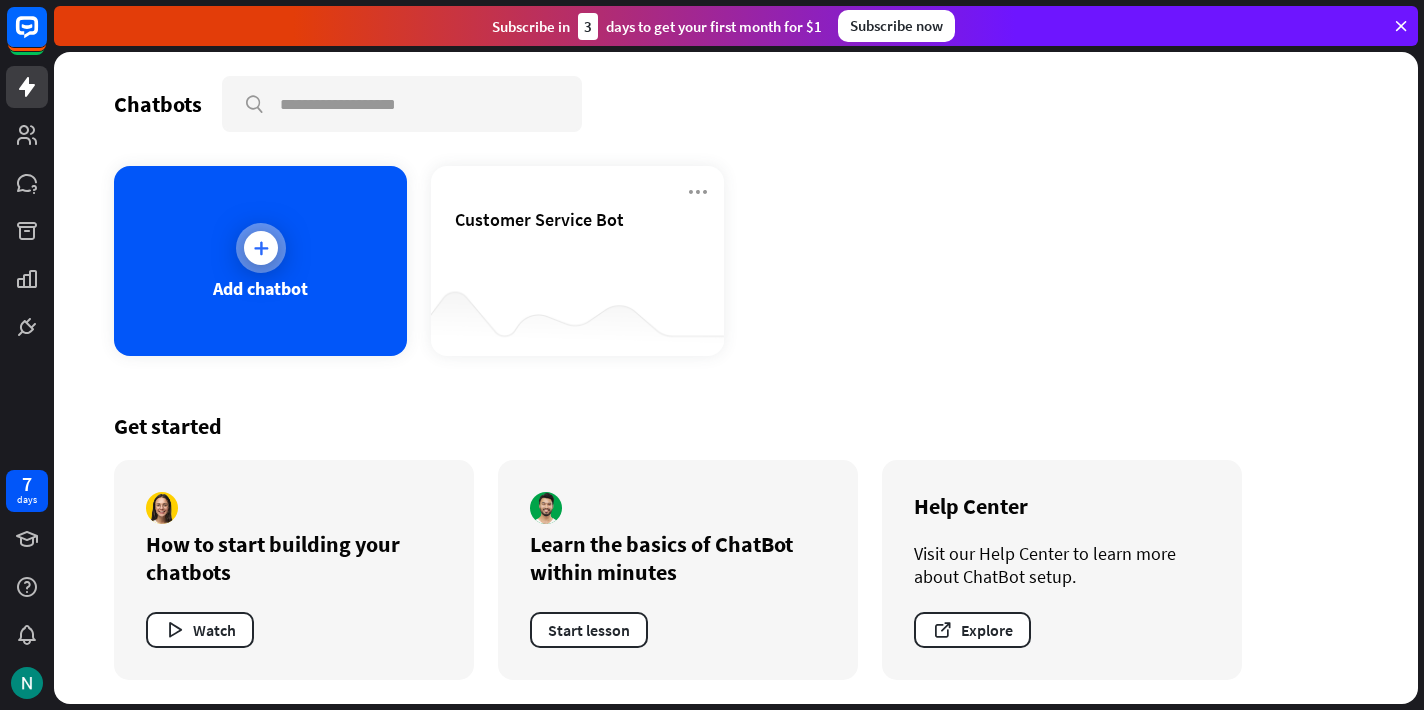 click on "Add chatbot" at bounding box center (260, 288) 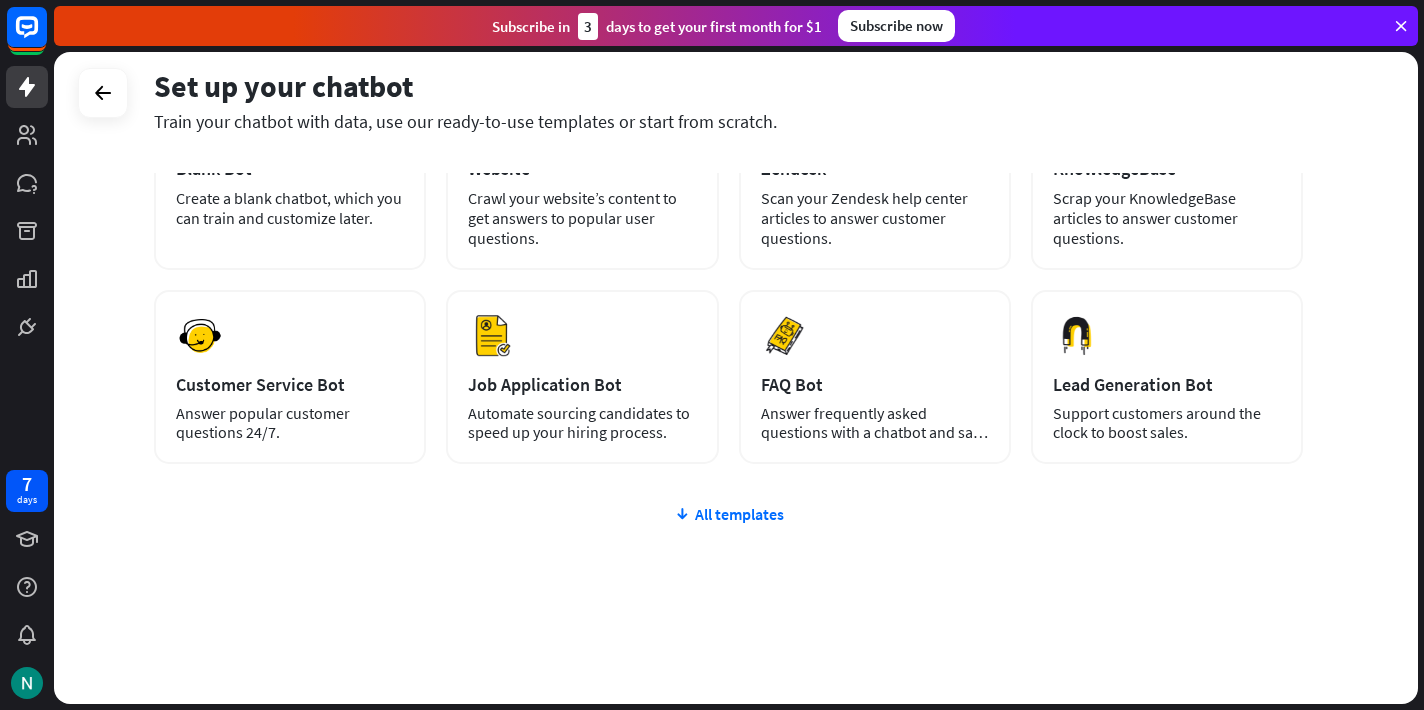 scroll, scrollTop: 175, scrollLeft: 0, axis: vertical 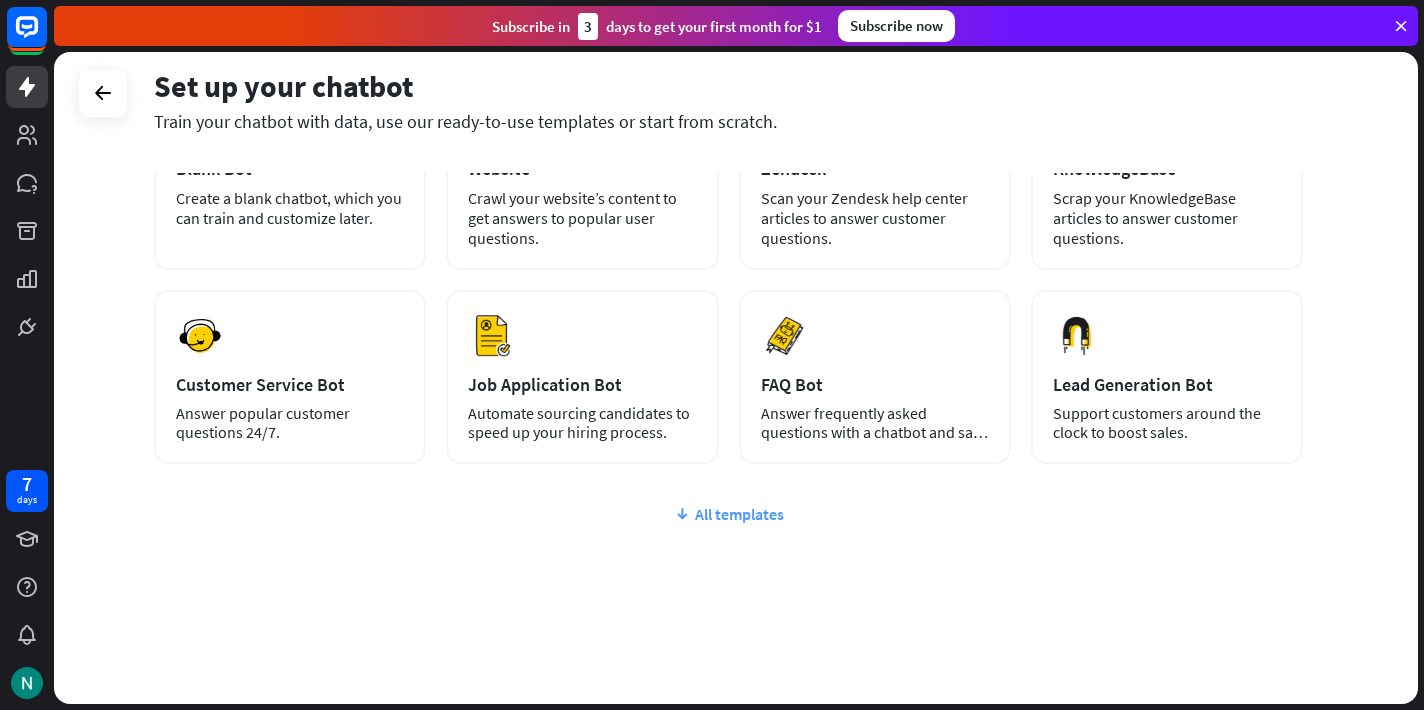 click on "All templates" at bounding box center (728, 514) 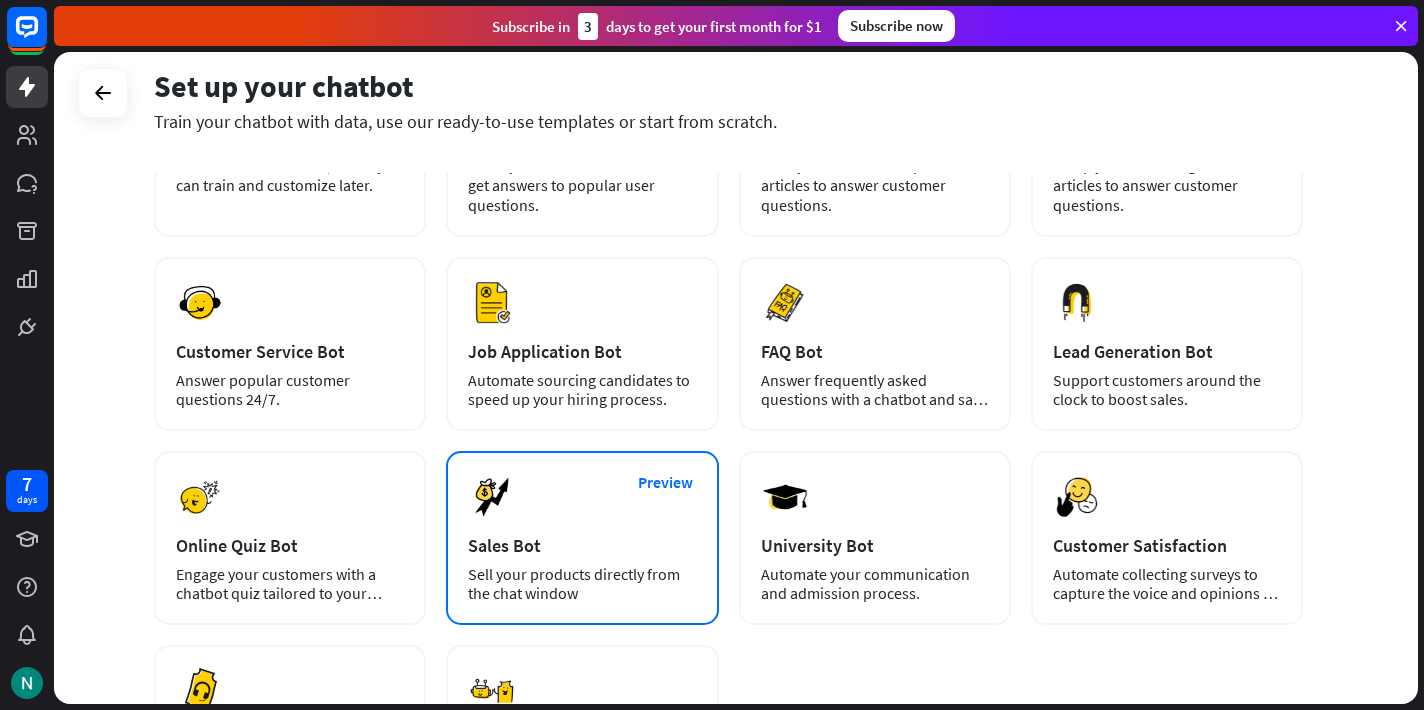 scroll, scrollTop: 326, scrollLeft: 0, axis: vertical 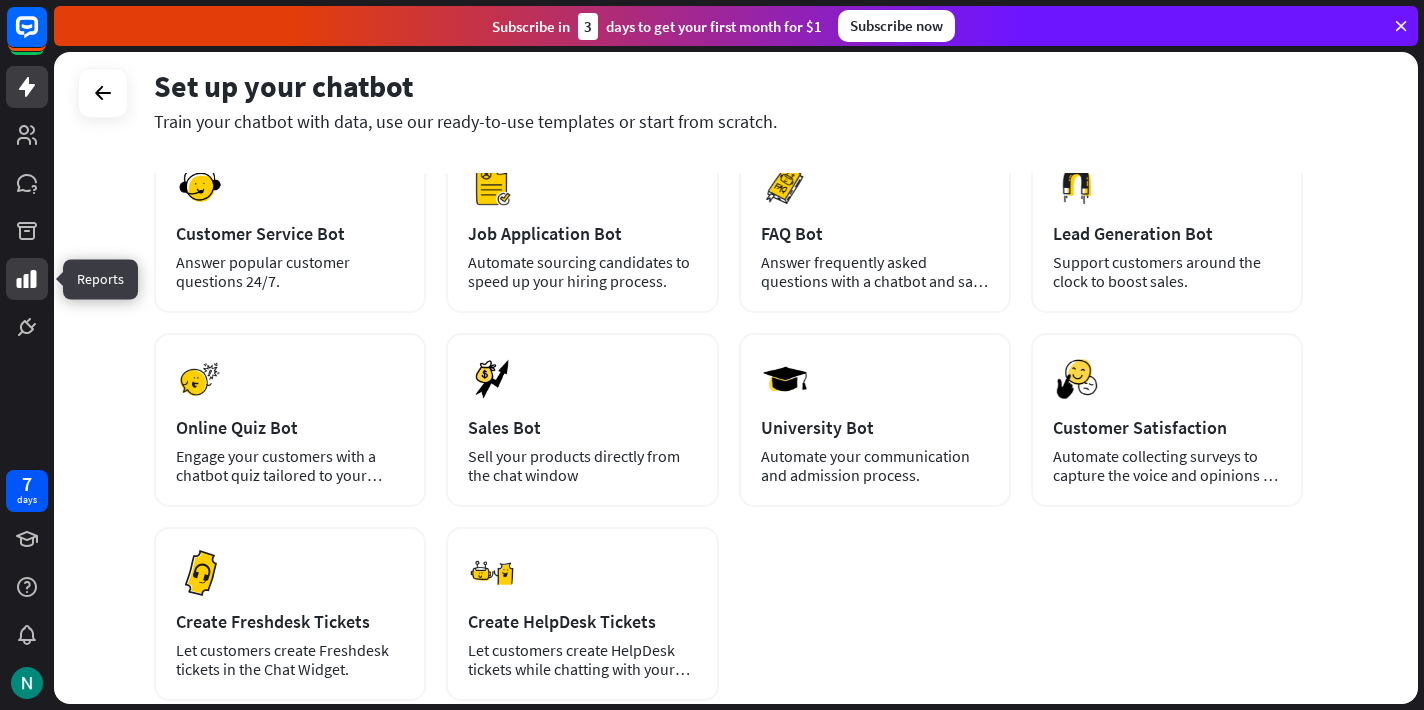 click 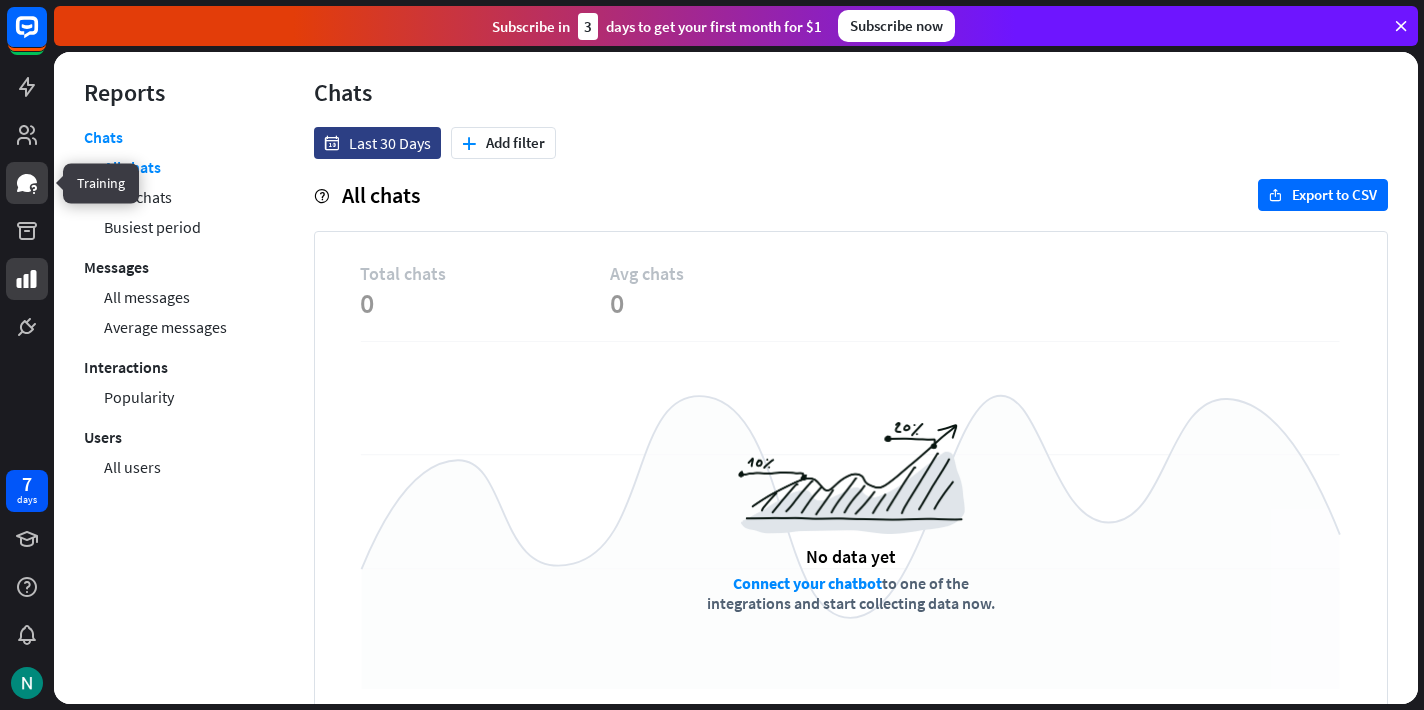 click 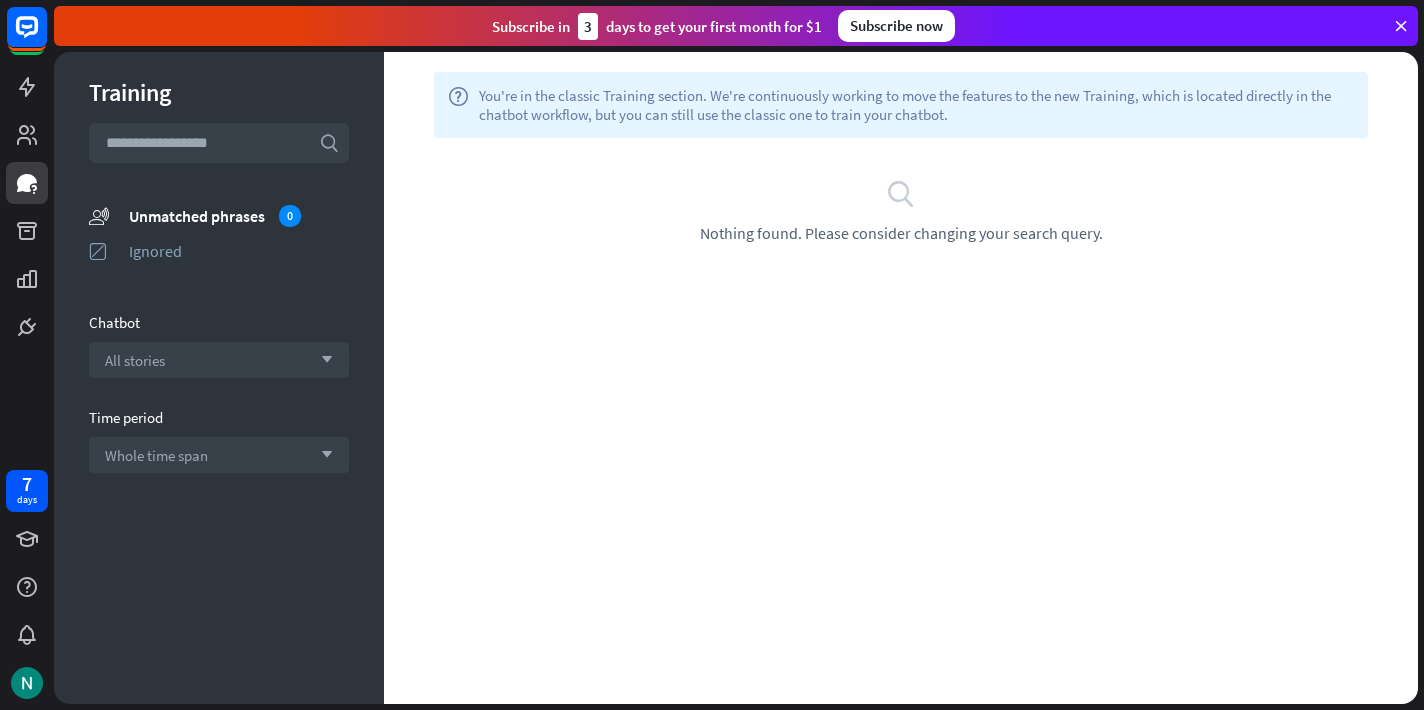 click on "Chatbot     All stories
arrow_down" at bounding box center [219, 345] 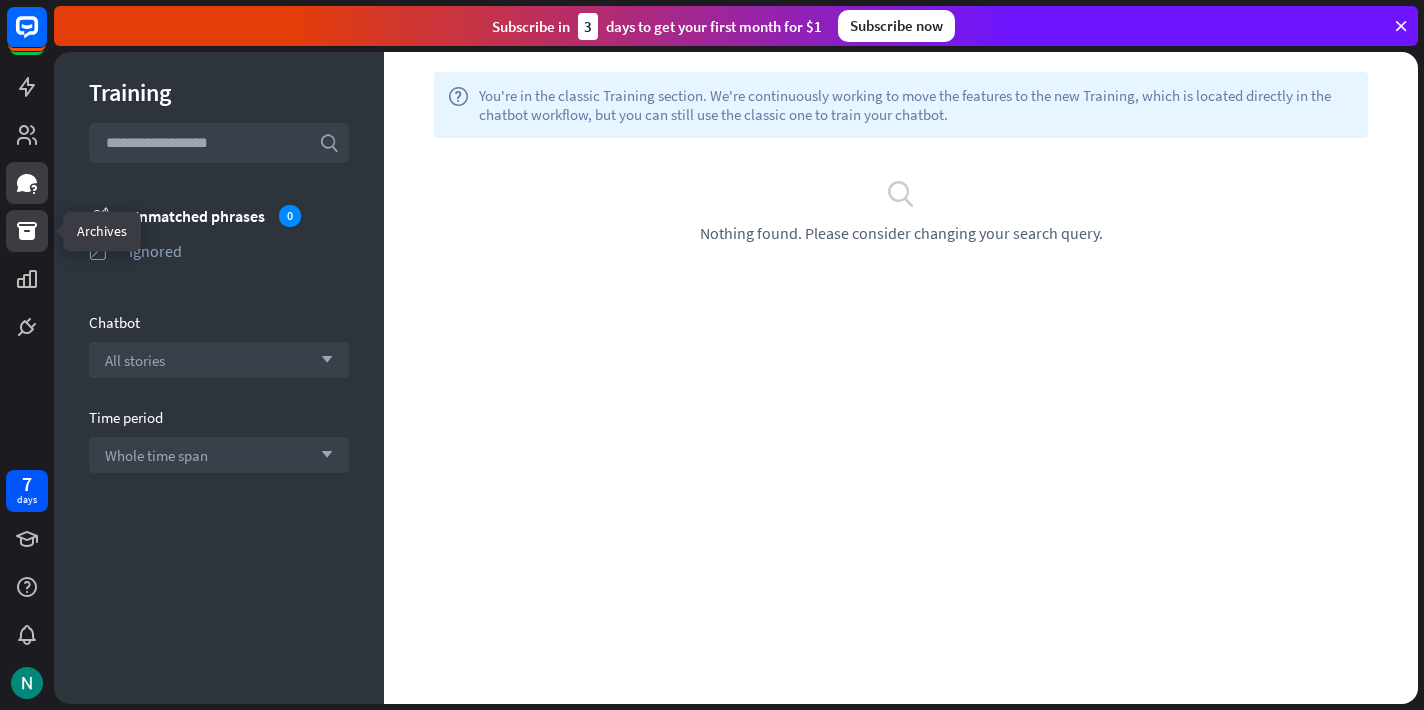 click 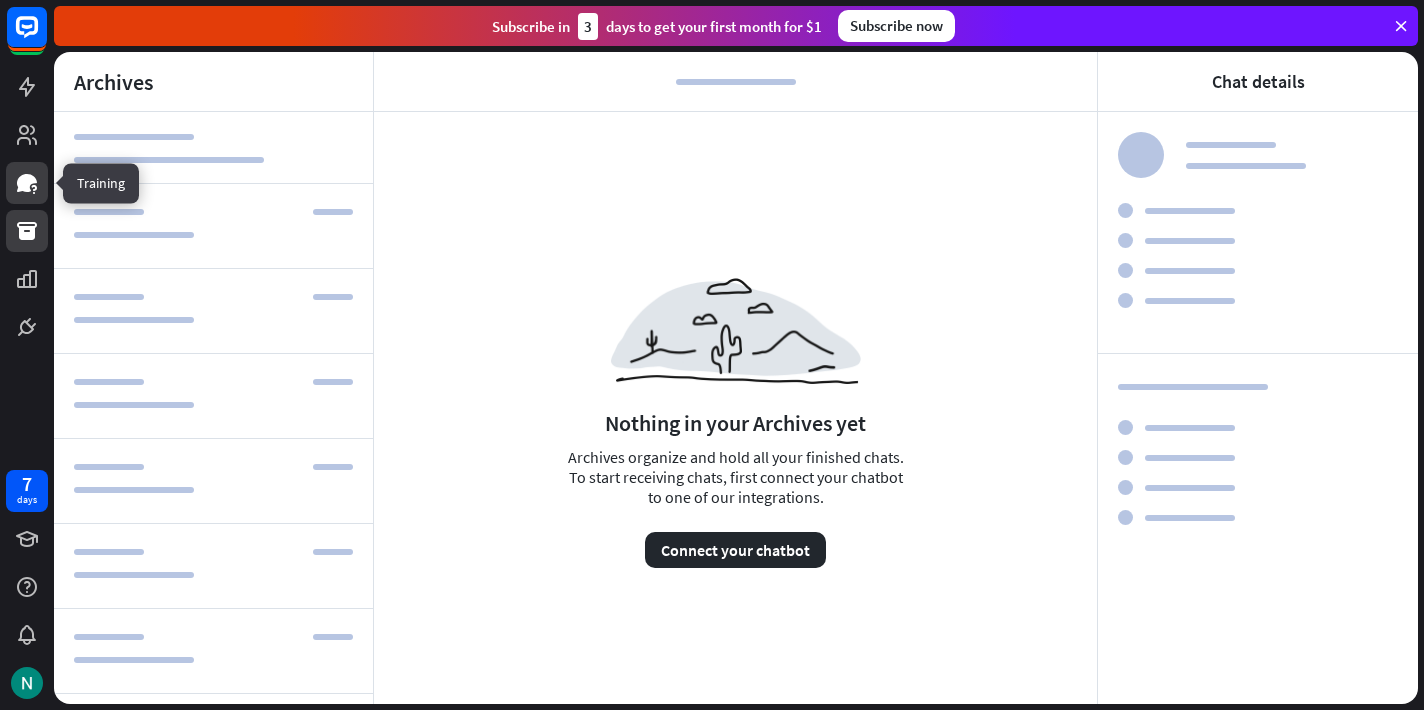 click 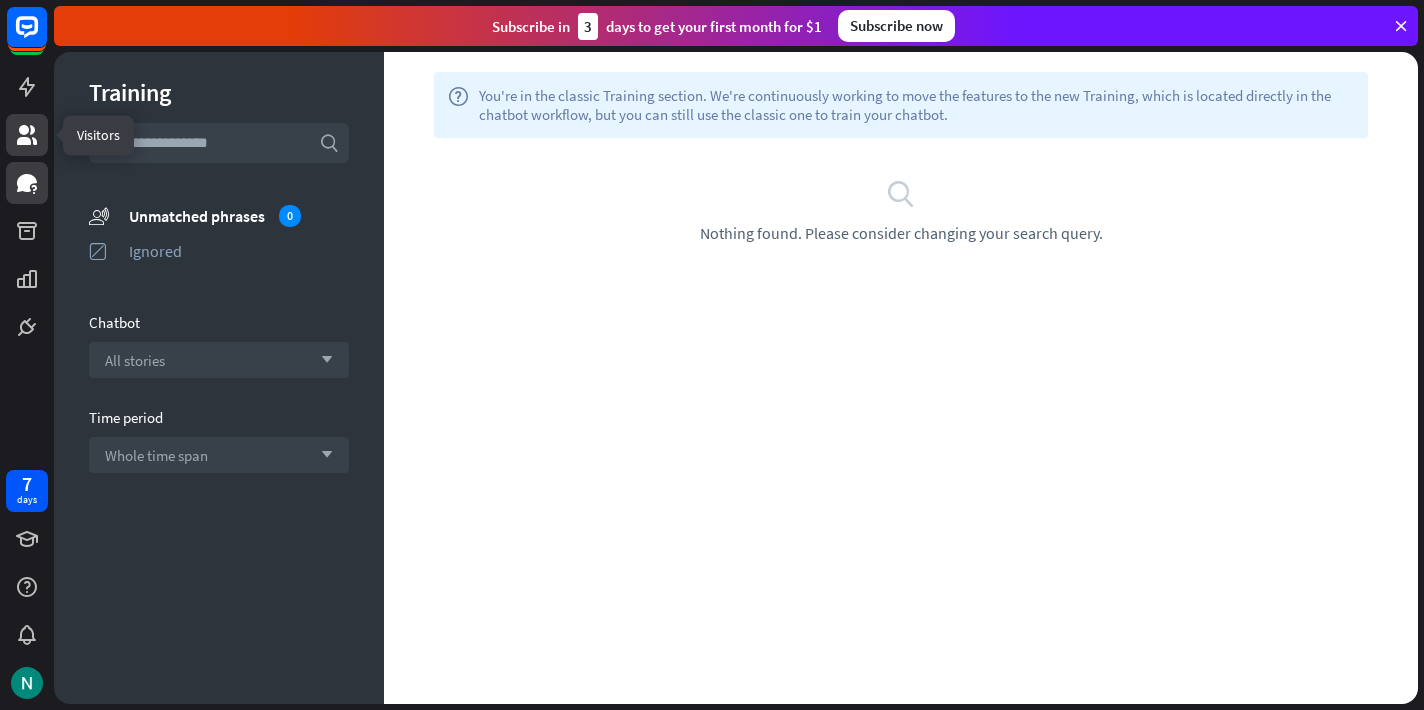 click 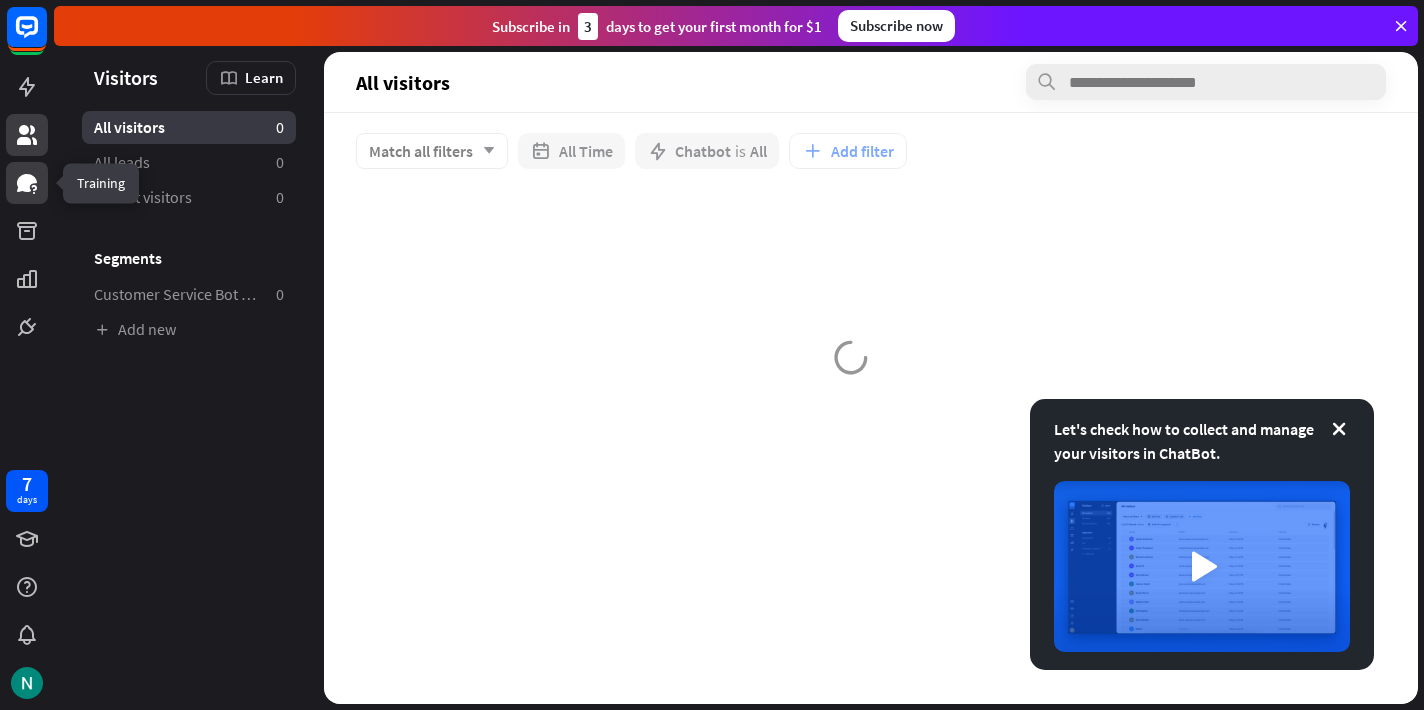 click 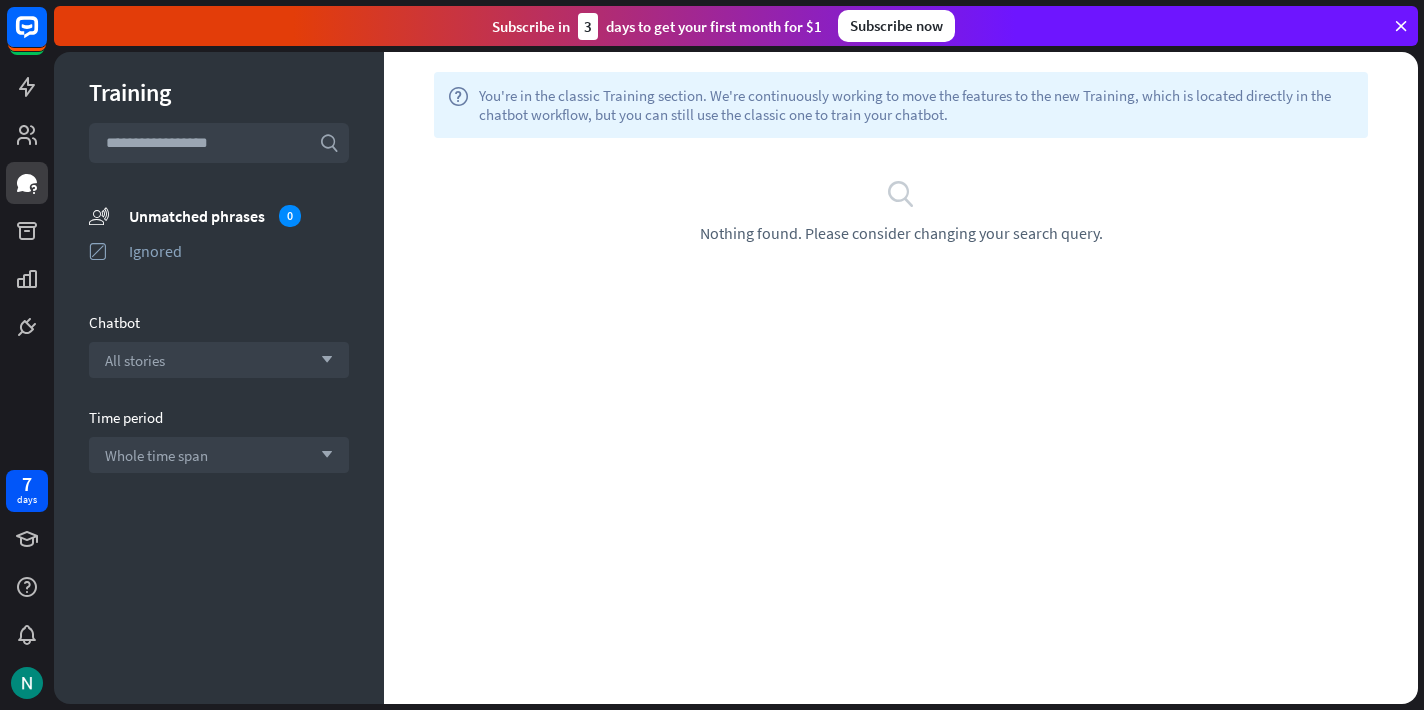 click at bounding box center [27, 174] 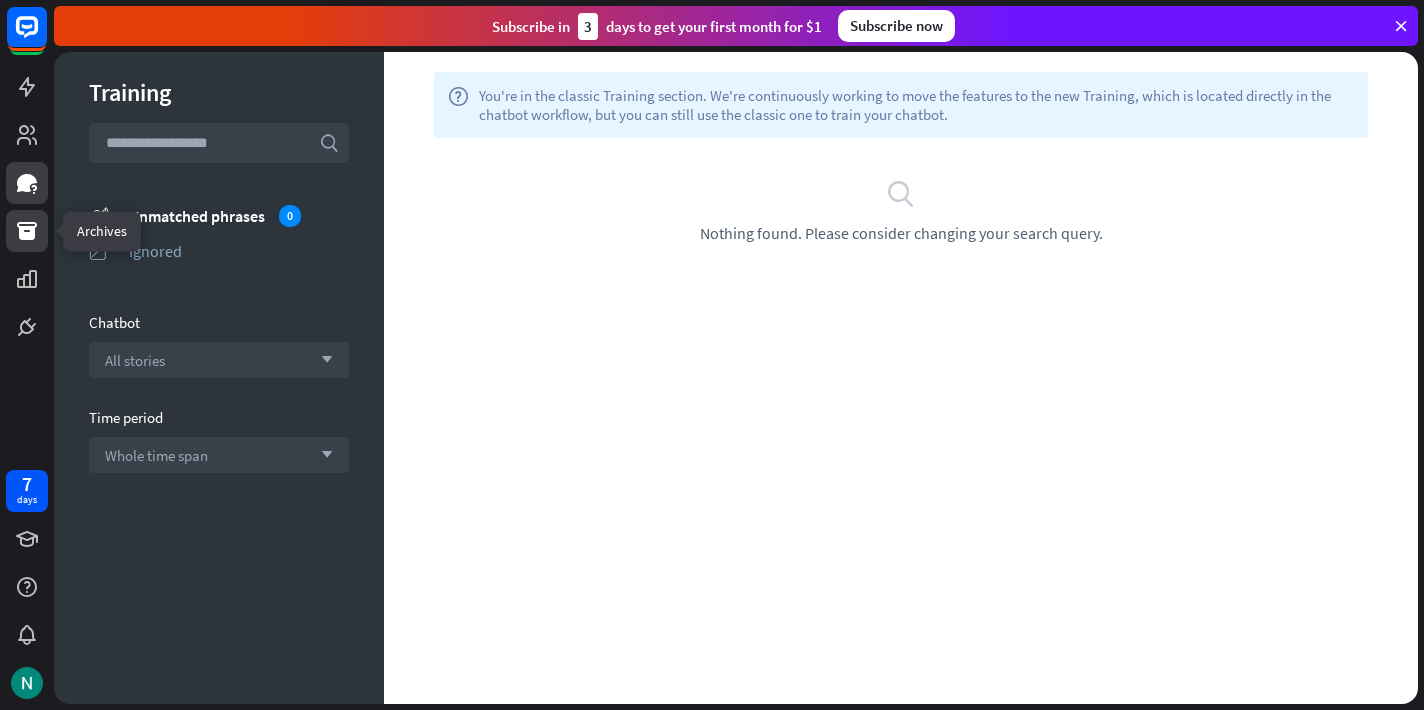 click 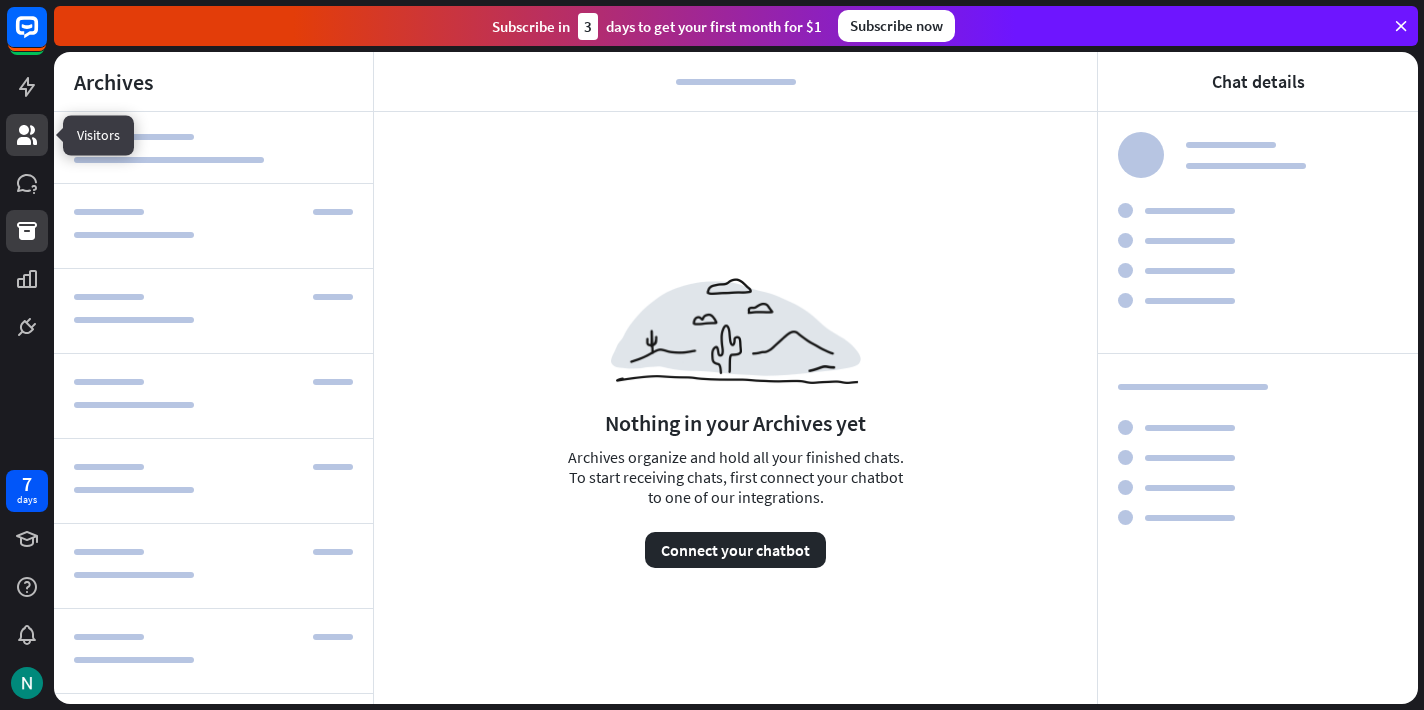 click 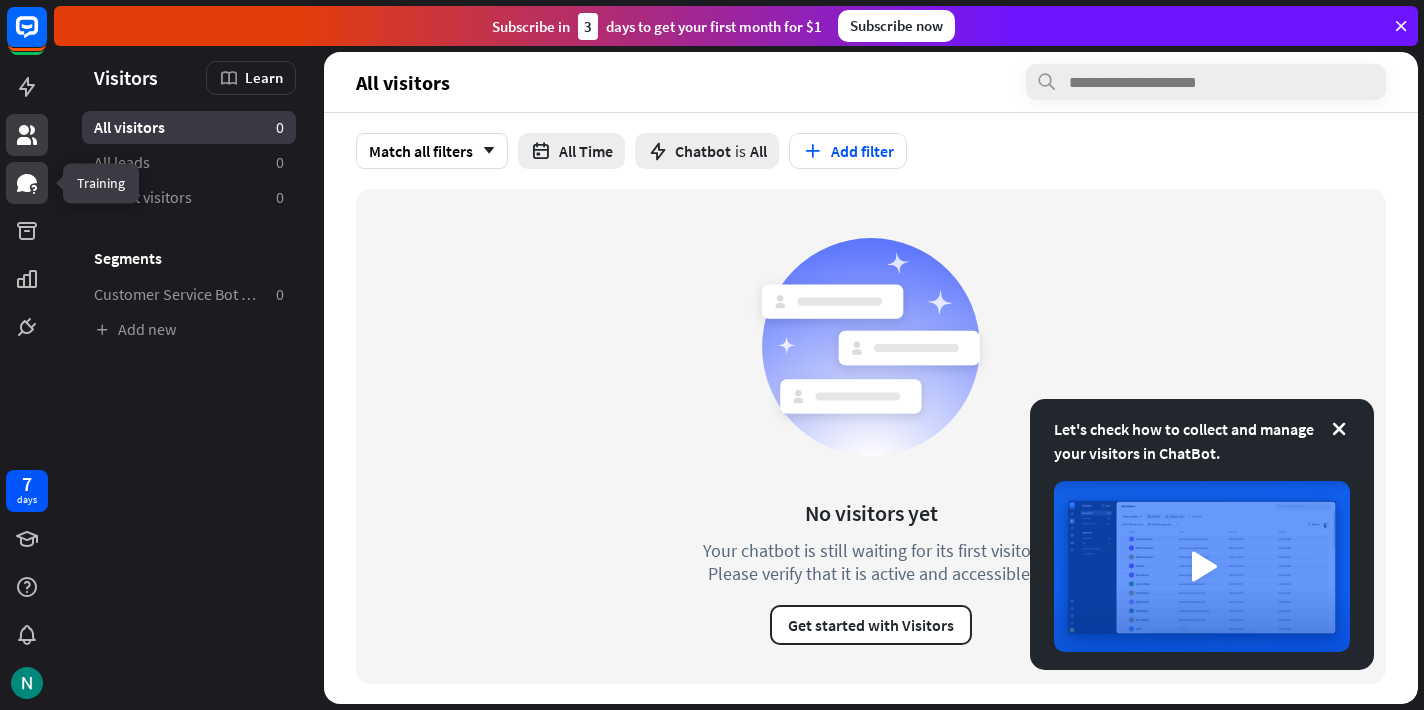 click 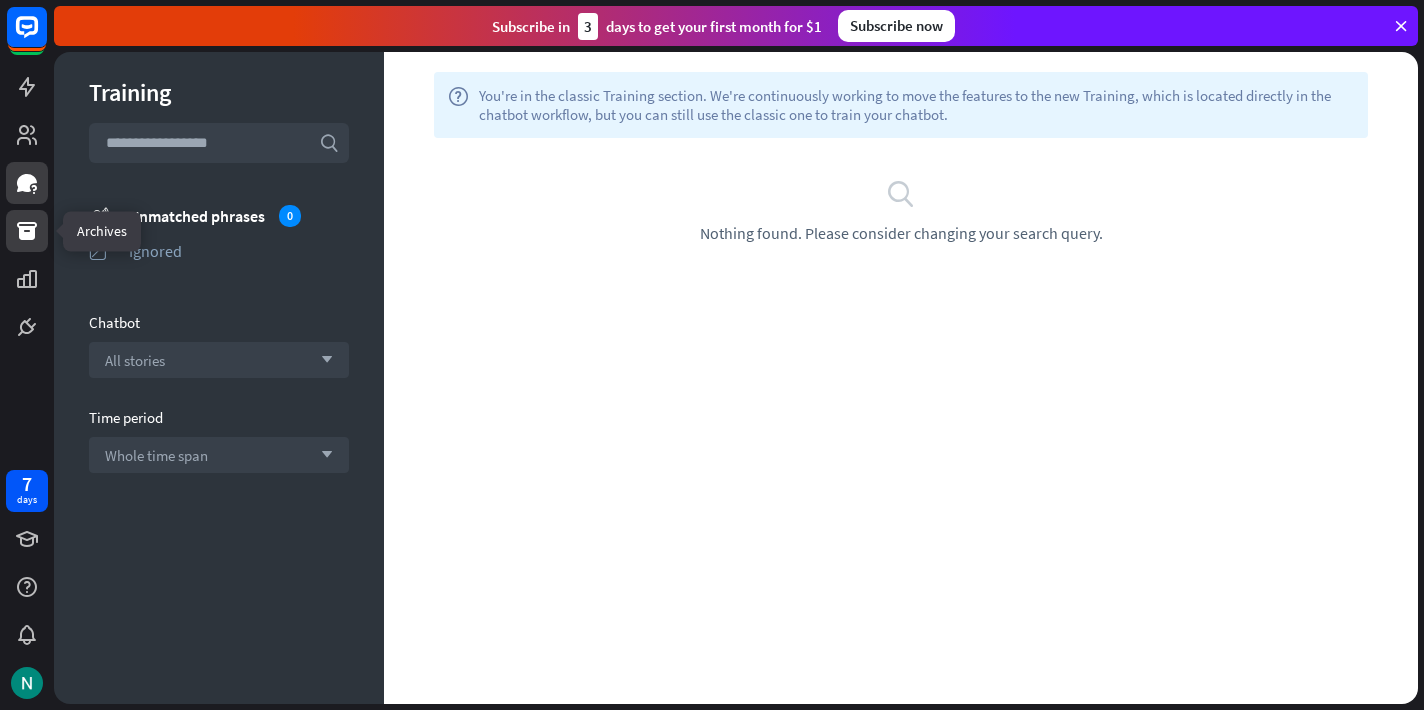 click at bounding box center (27, 231) 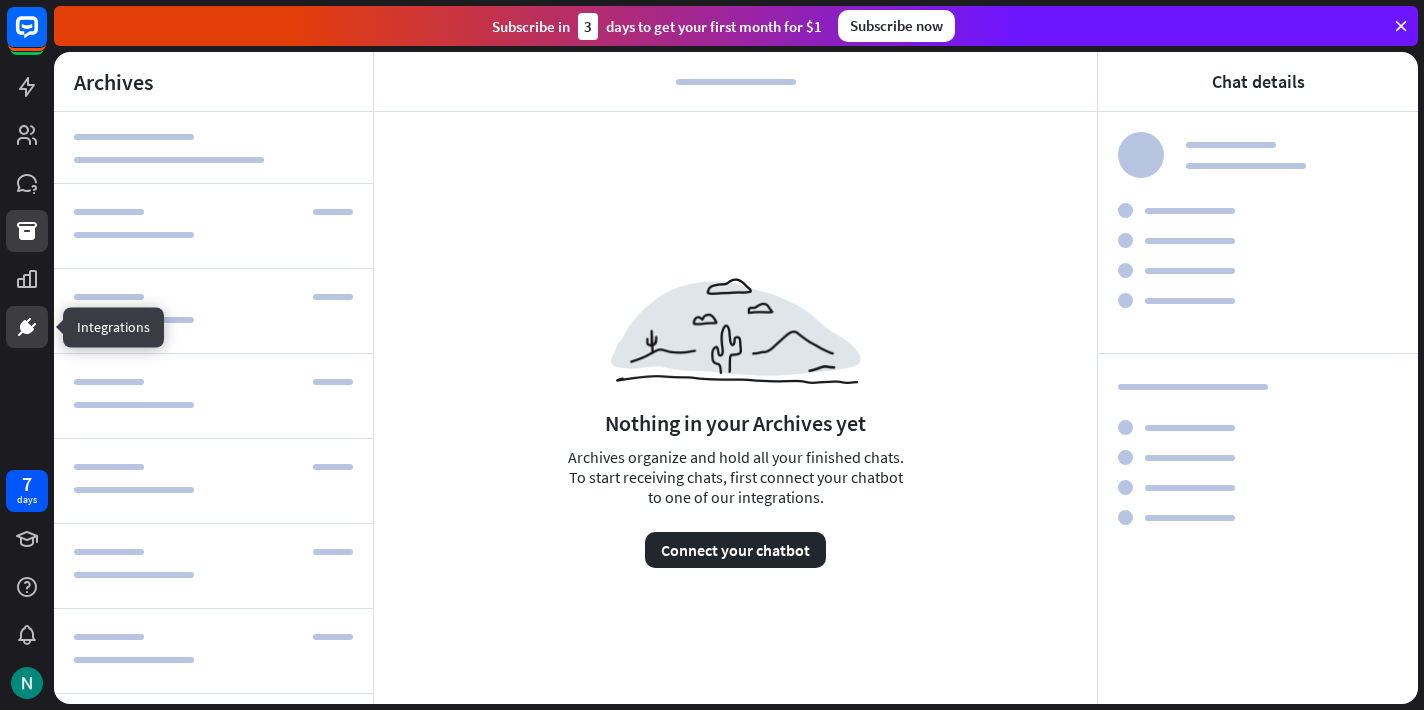 click 